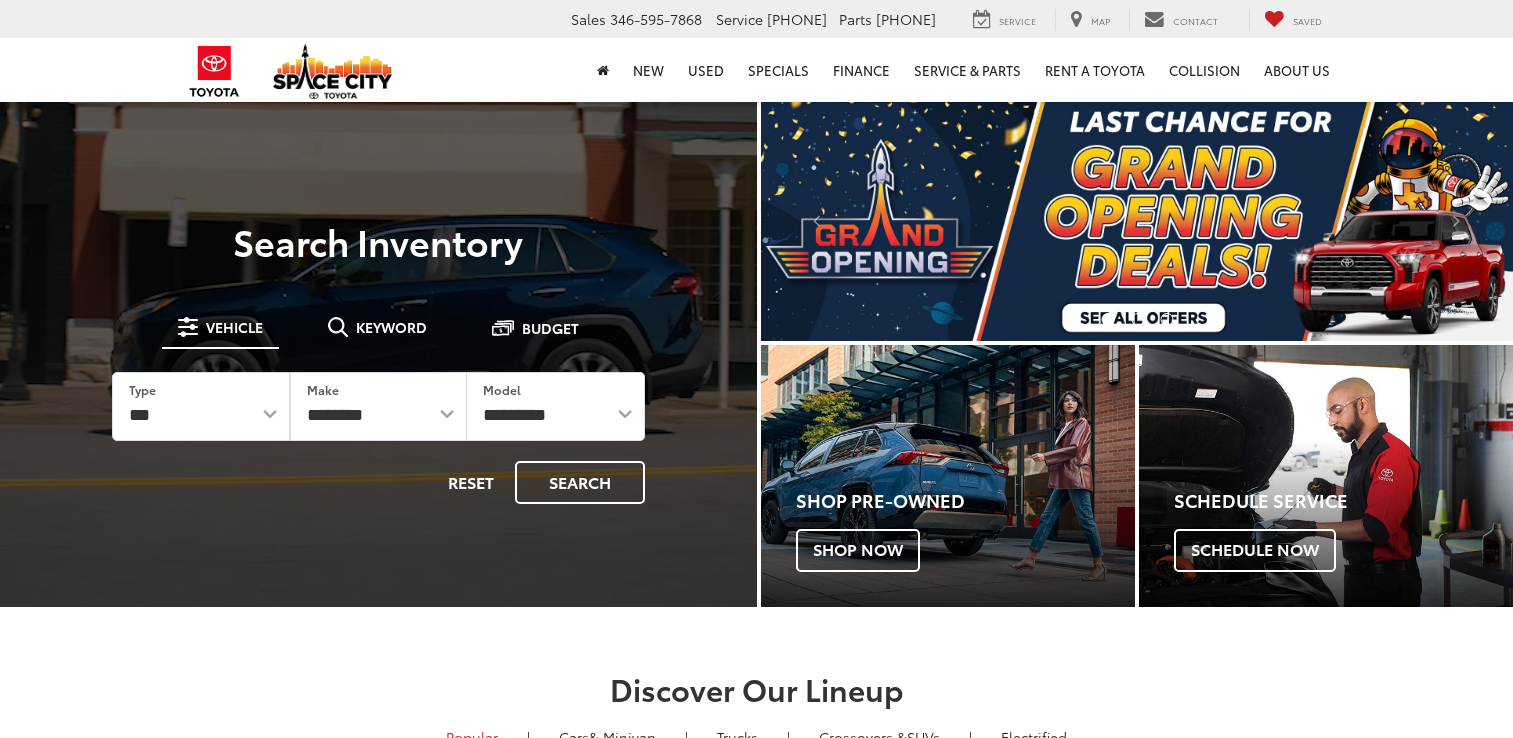scroll, scrollTop: 0, scrollLeft: 0, axis: both 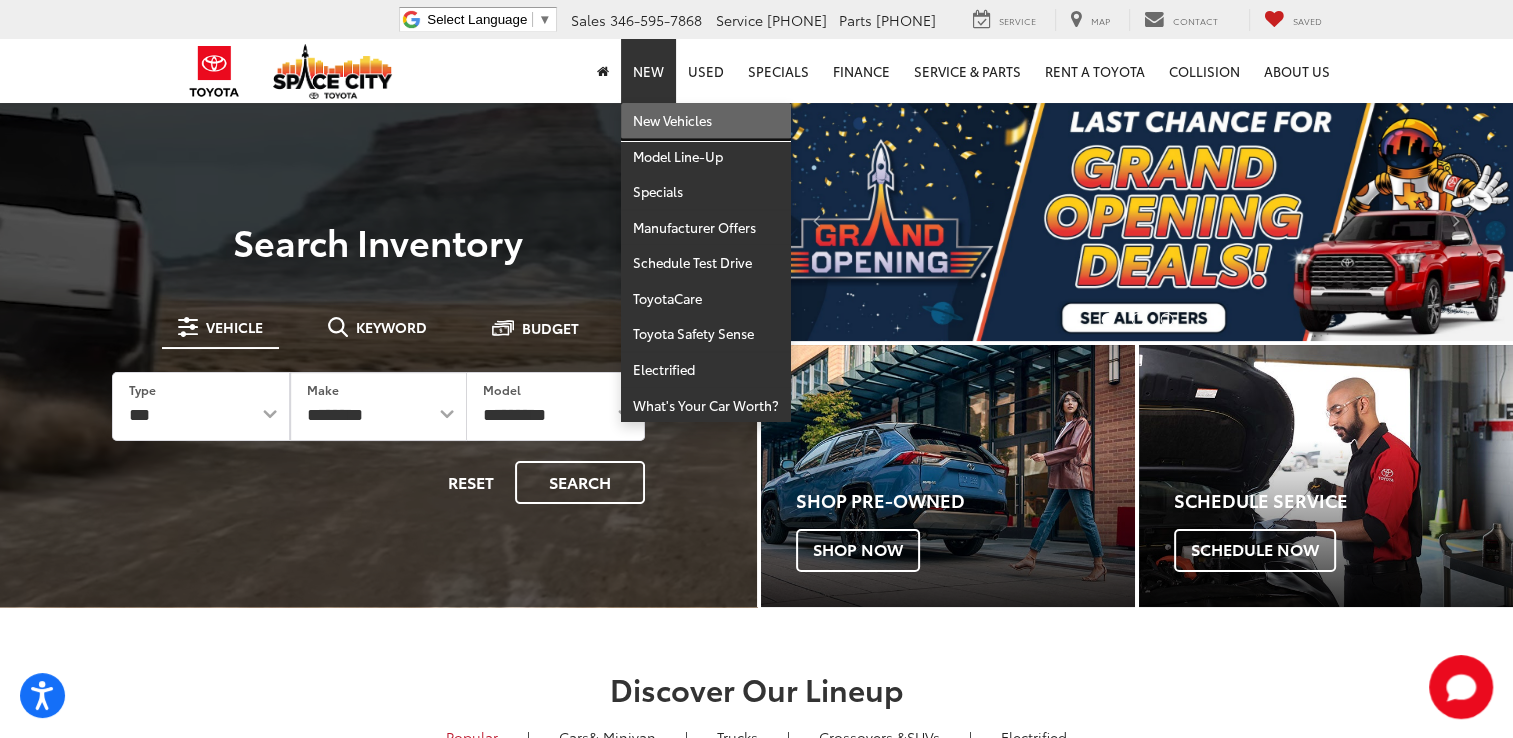 click on "New Vehicles" at bounding box center [706, 121] 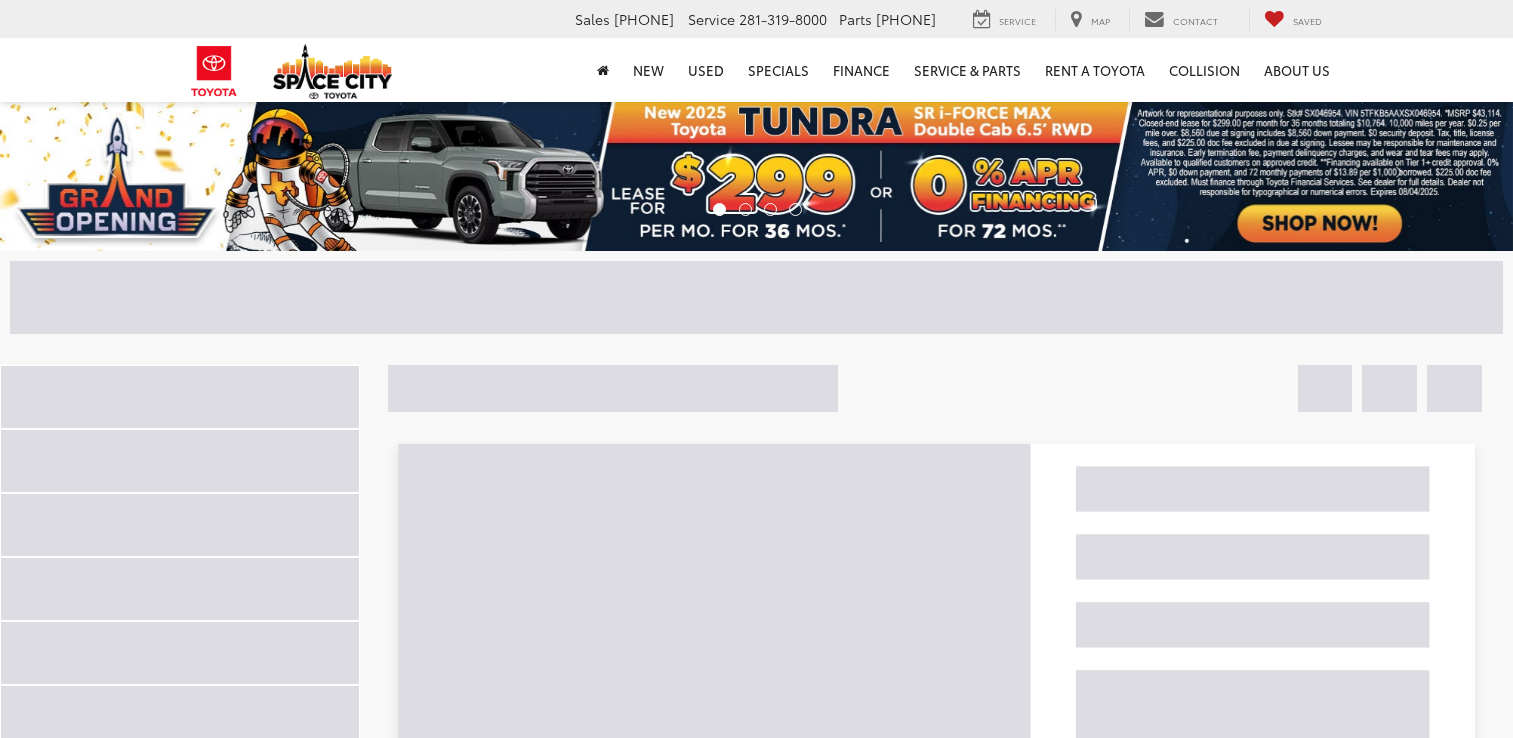 scroll, scrollTop: 0, scrollLeft: 0, axis: both 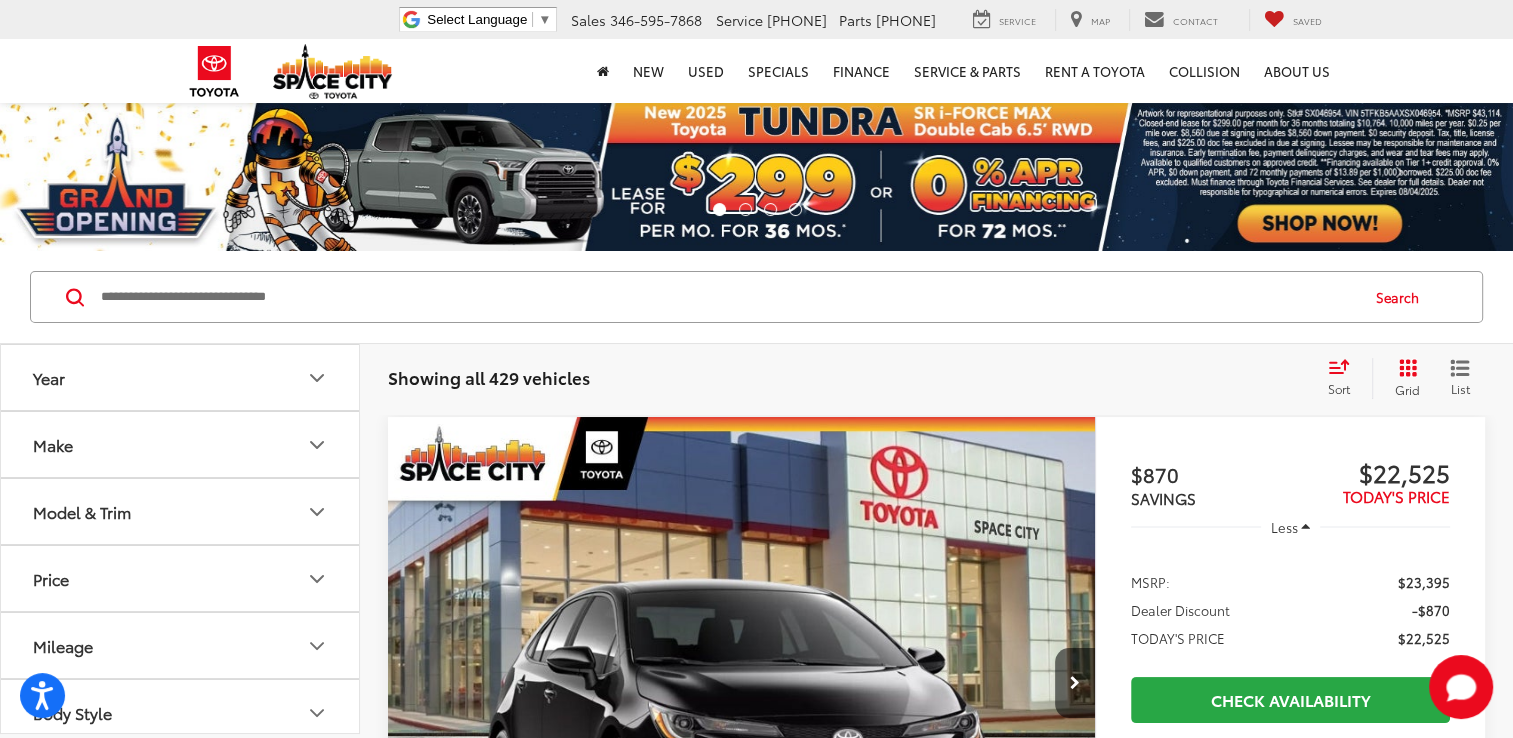 click 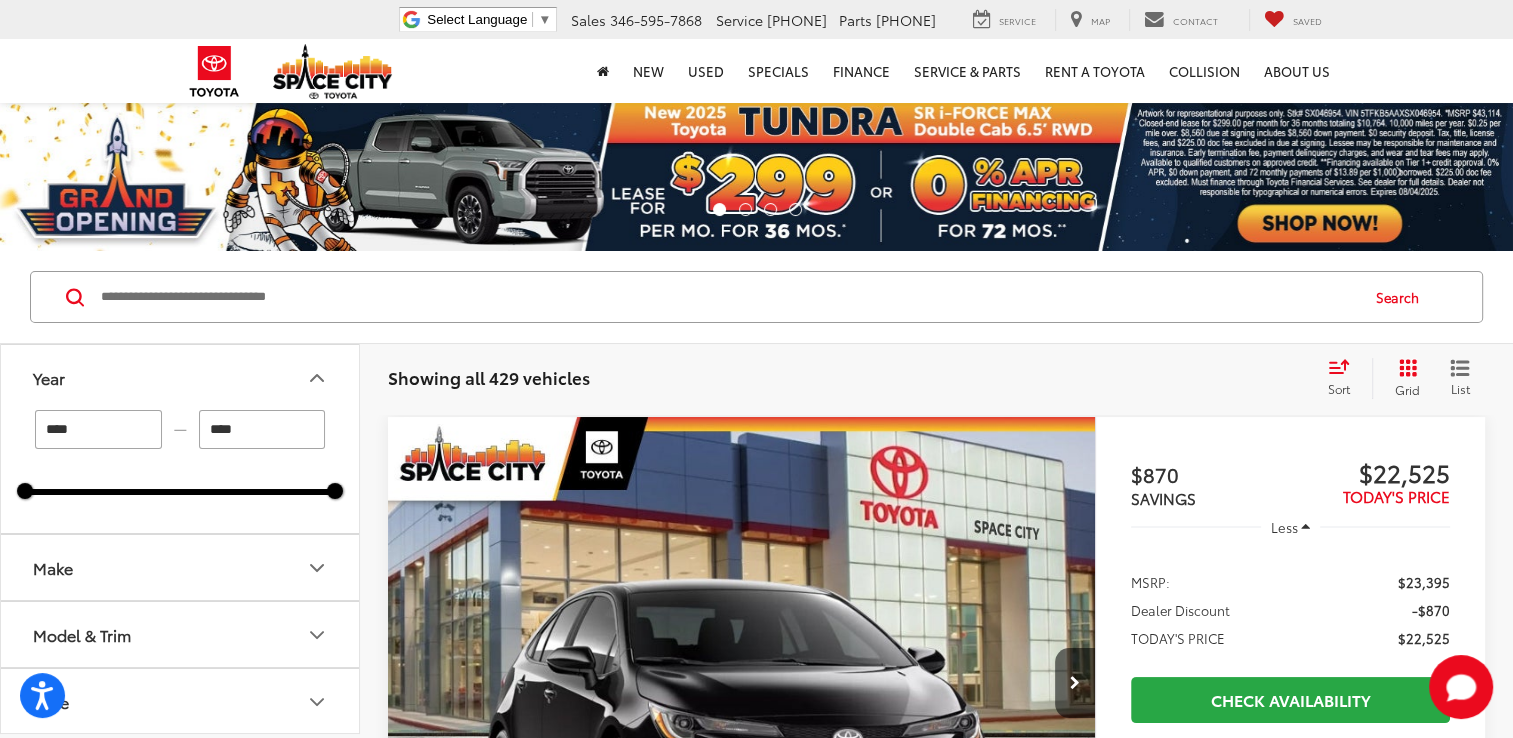 click on "****" at bounding box center [98, 429] 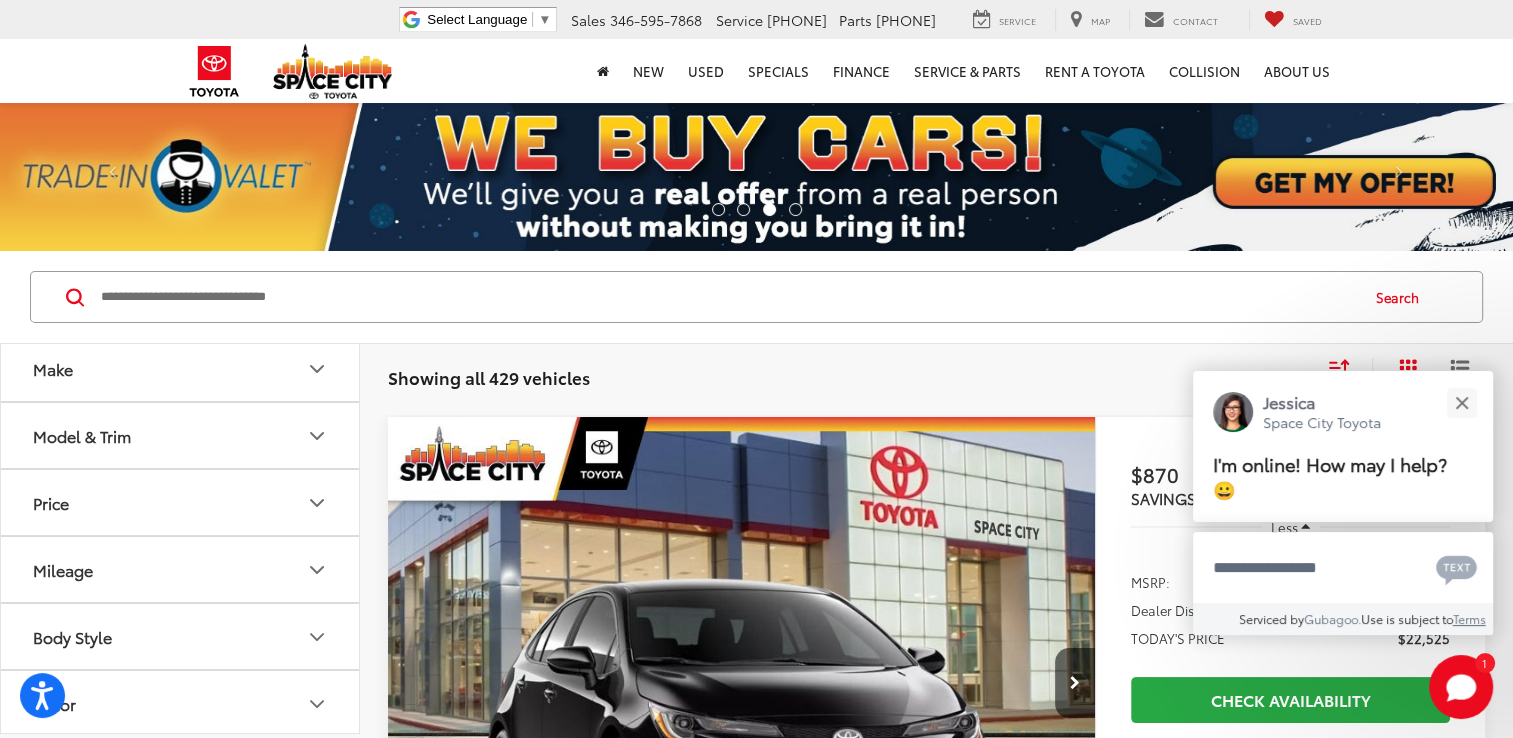scroll, scrollTop: 200, scrollLeft: 0, axis: vertical 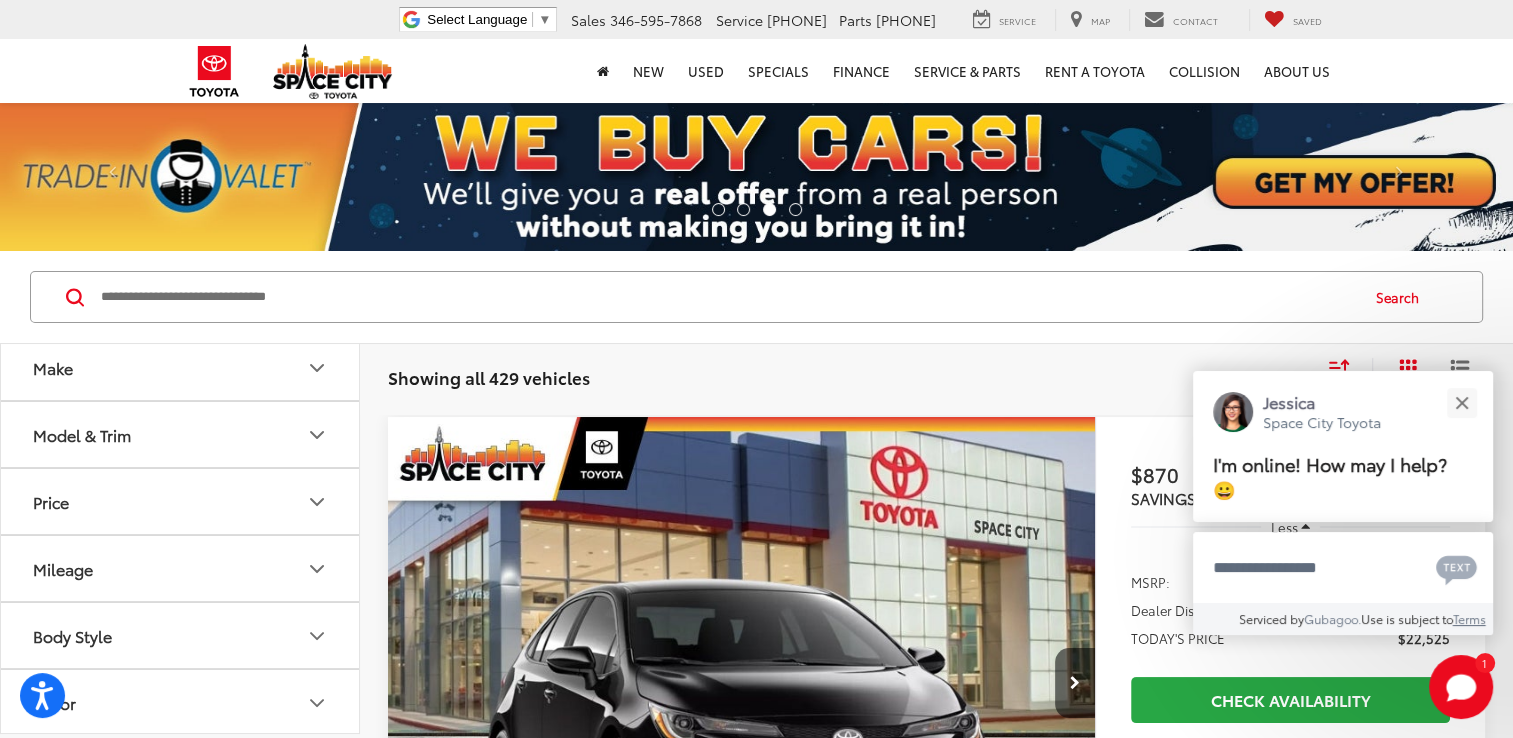 type on "****" 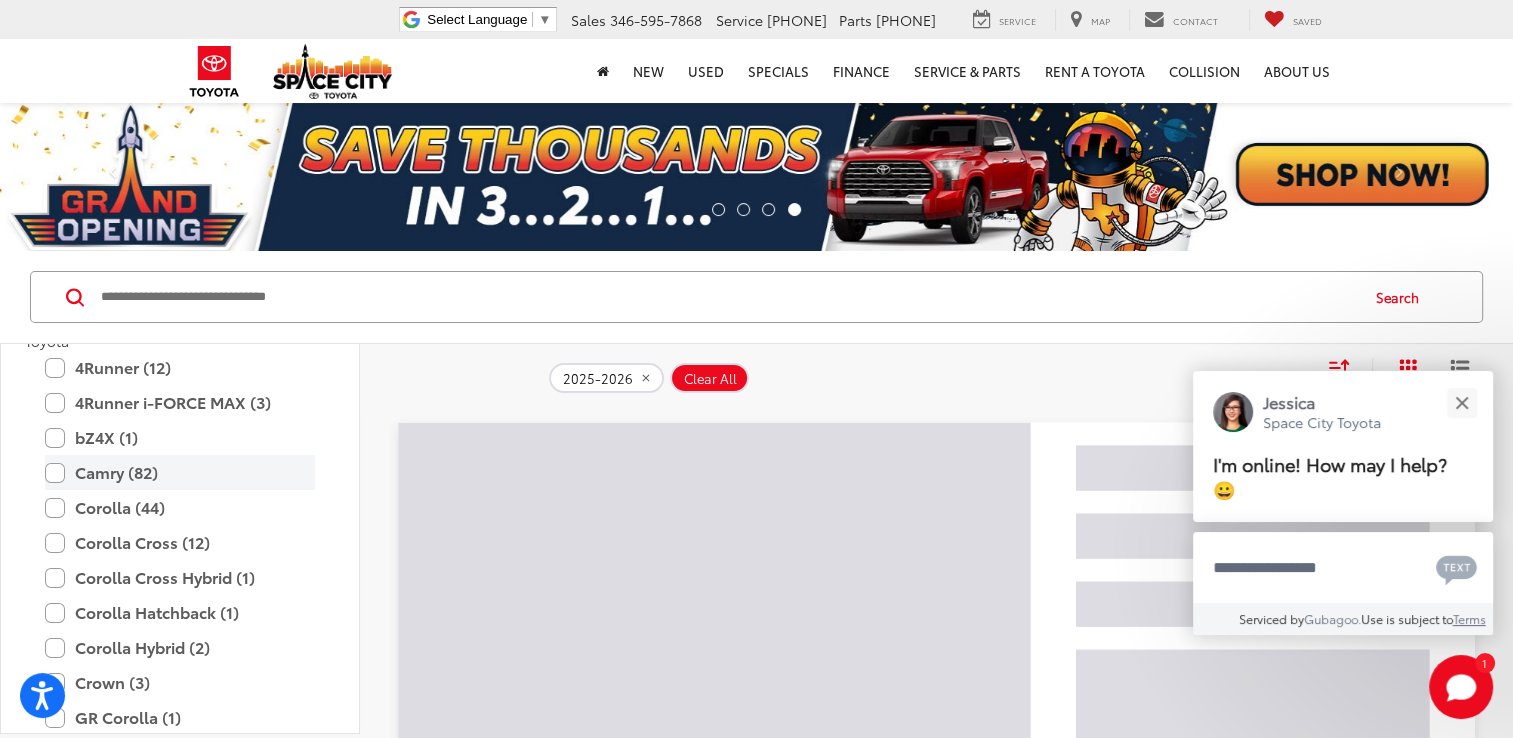 scroll, scrollTop: 300, scrollLeft: 0, axis: vertical 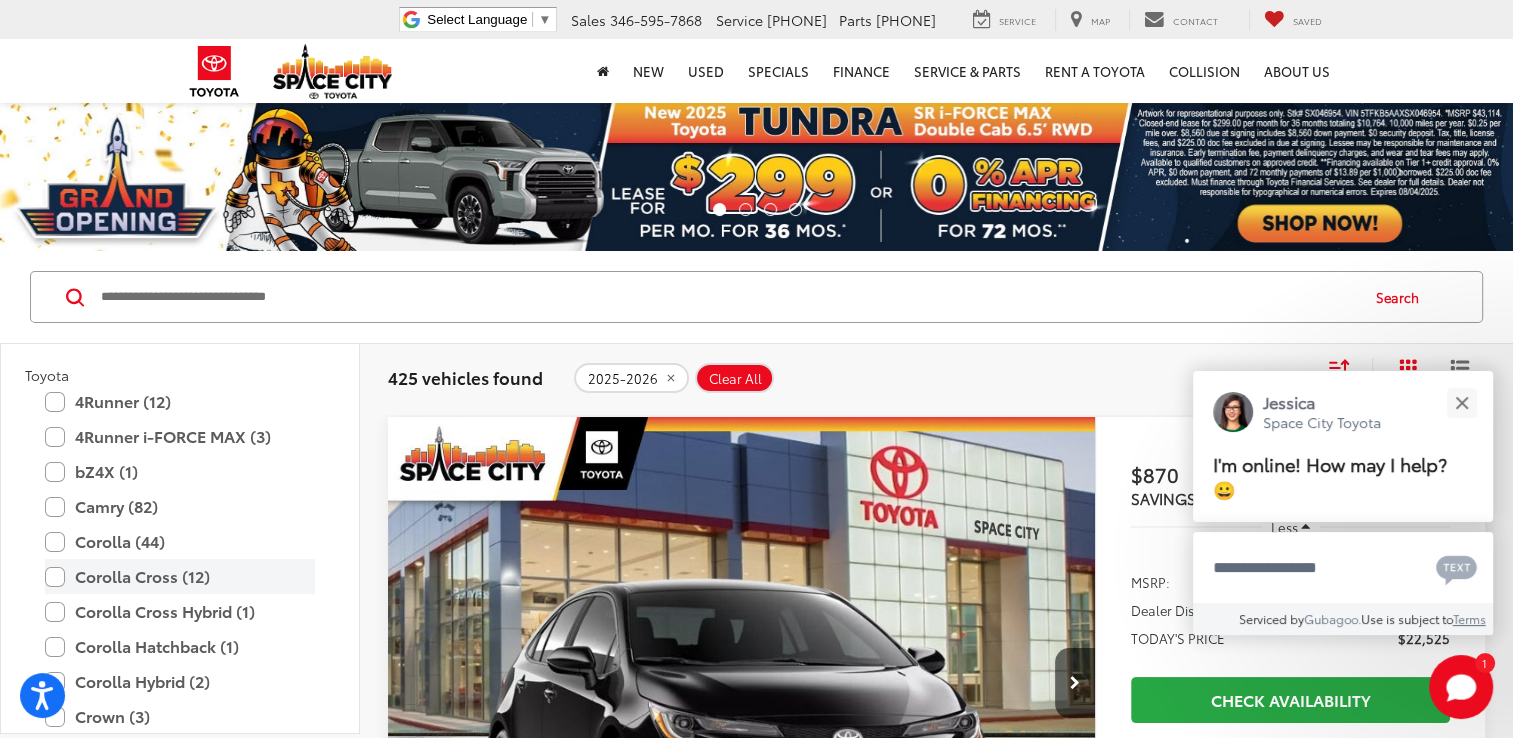 click on "Corolla Cross (12)" at bounding box center (180, 576) 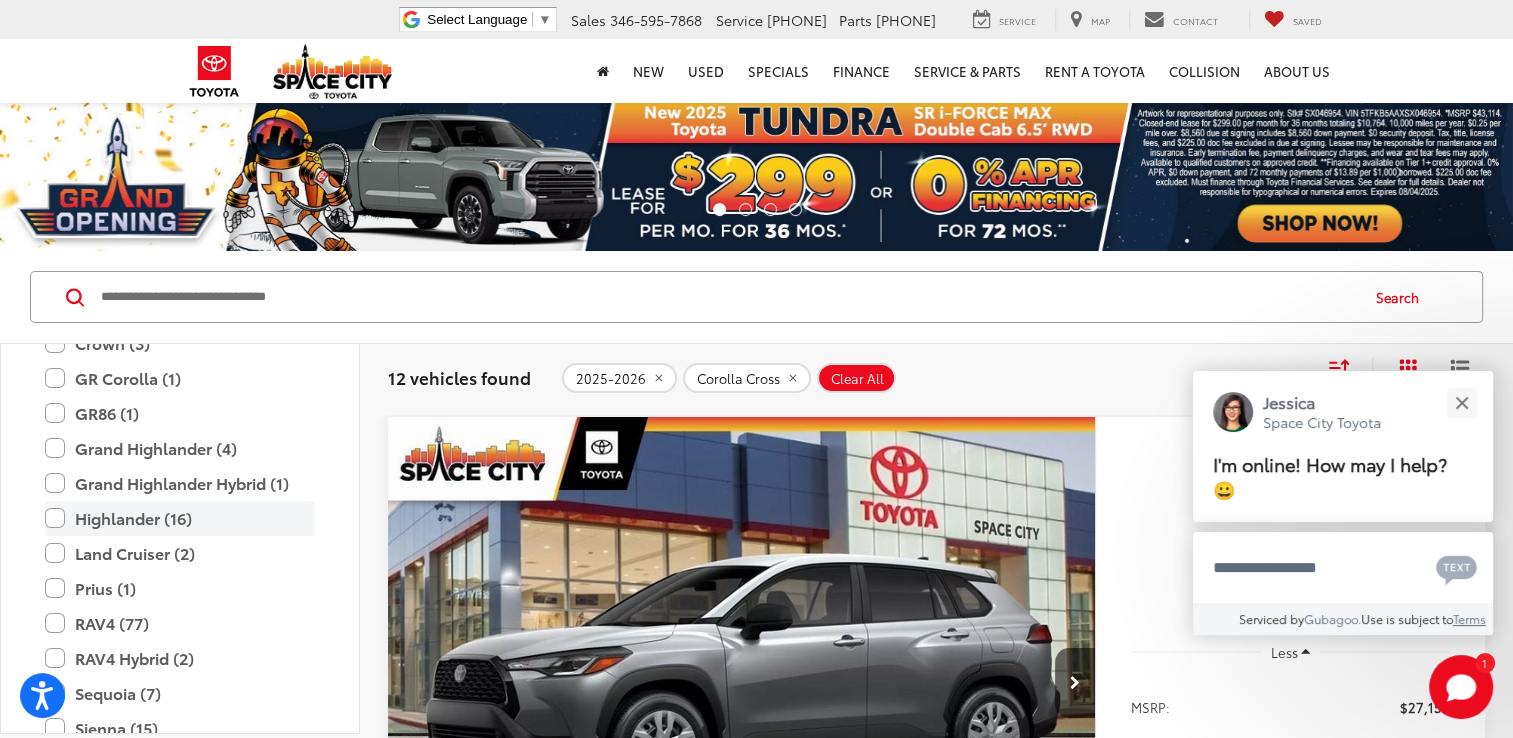 scroll, scrollTop: 1000, scrollLeft: 0, axis: vertical 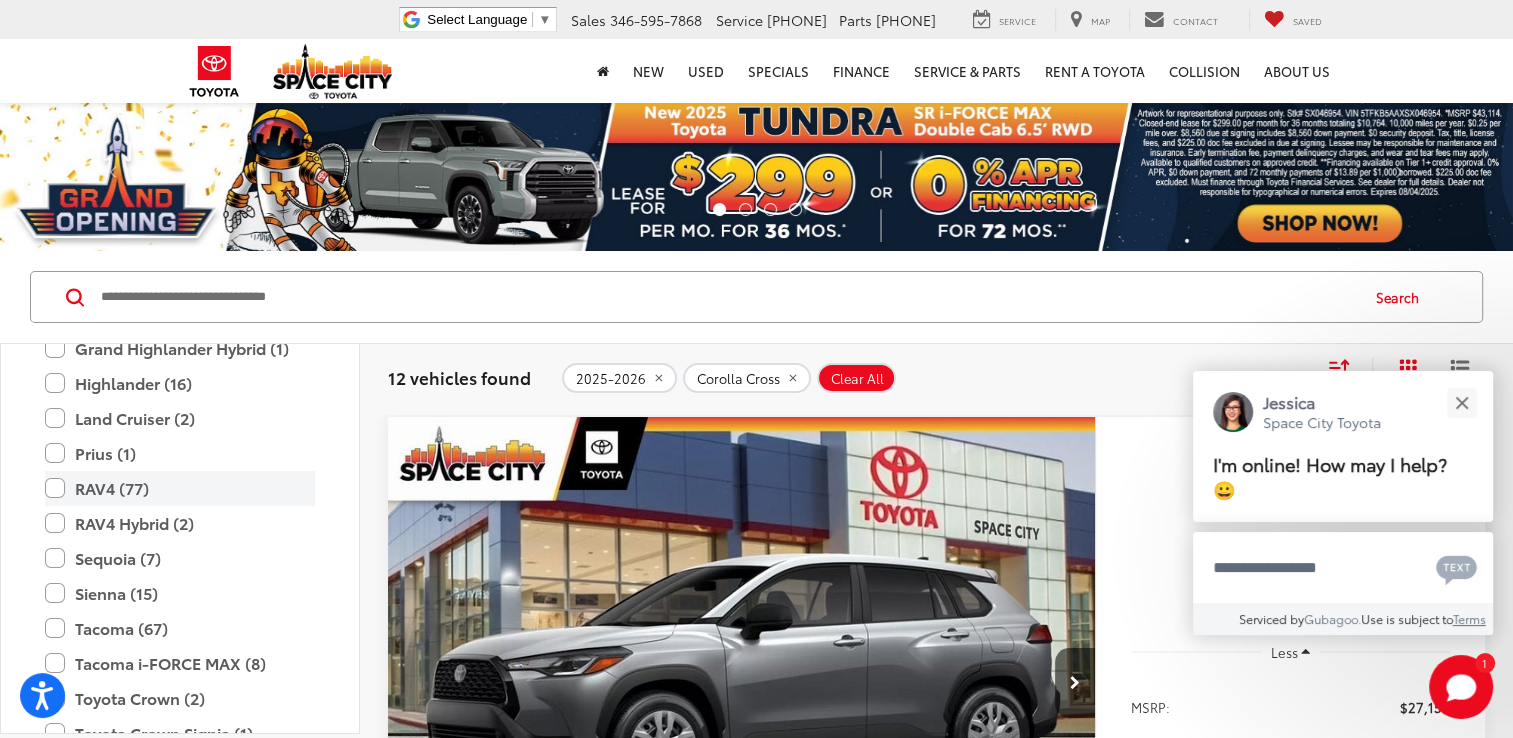 click on "RAV4 (77)" at bounding box center [180, 488] 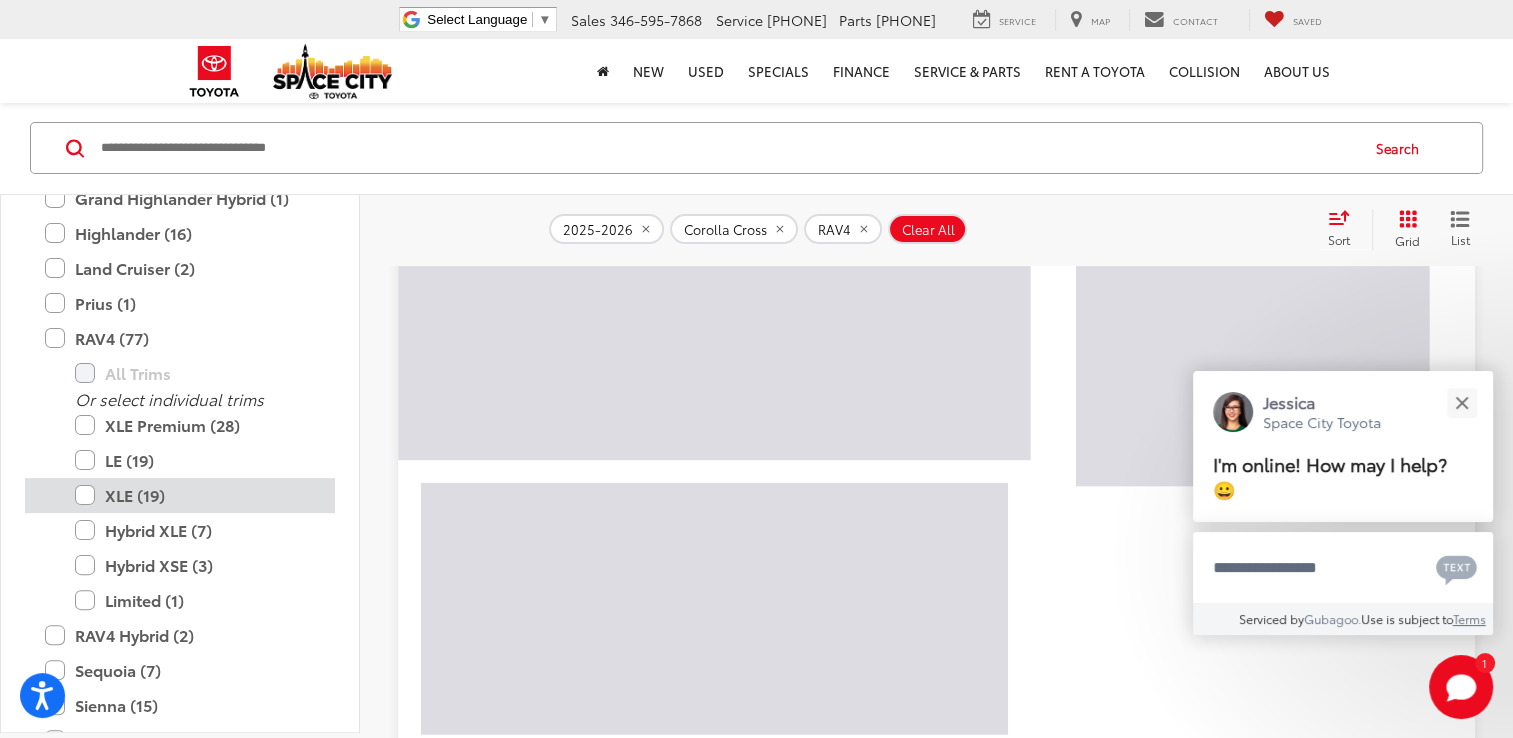 scroll, scrollTop: 400, scrollLeft: 0, axis: vertical 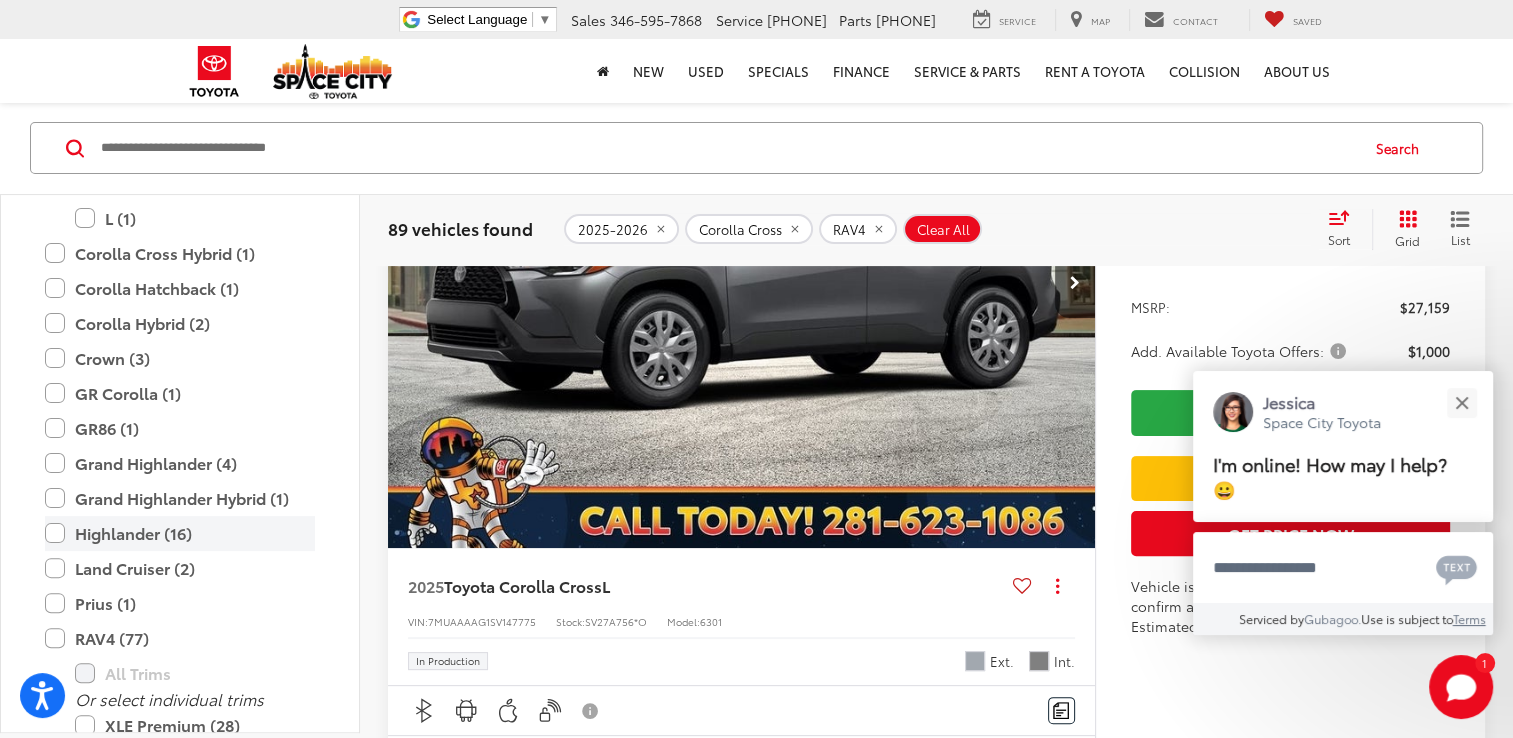 click on "Highlander (16)" at bounding box center (180, 533) 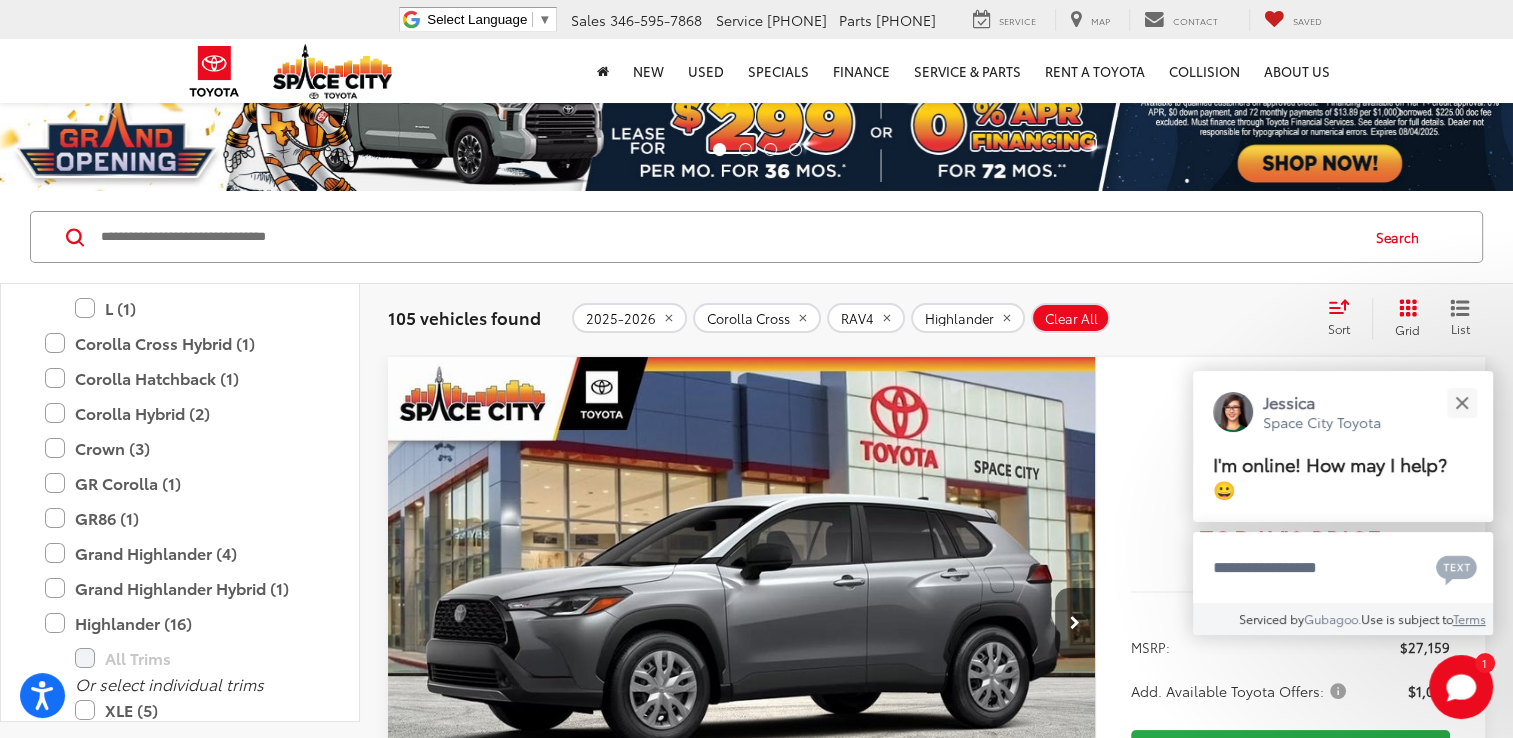 scroll, scrollTop: 48, scrollLeft: 0, axis: vertical 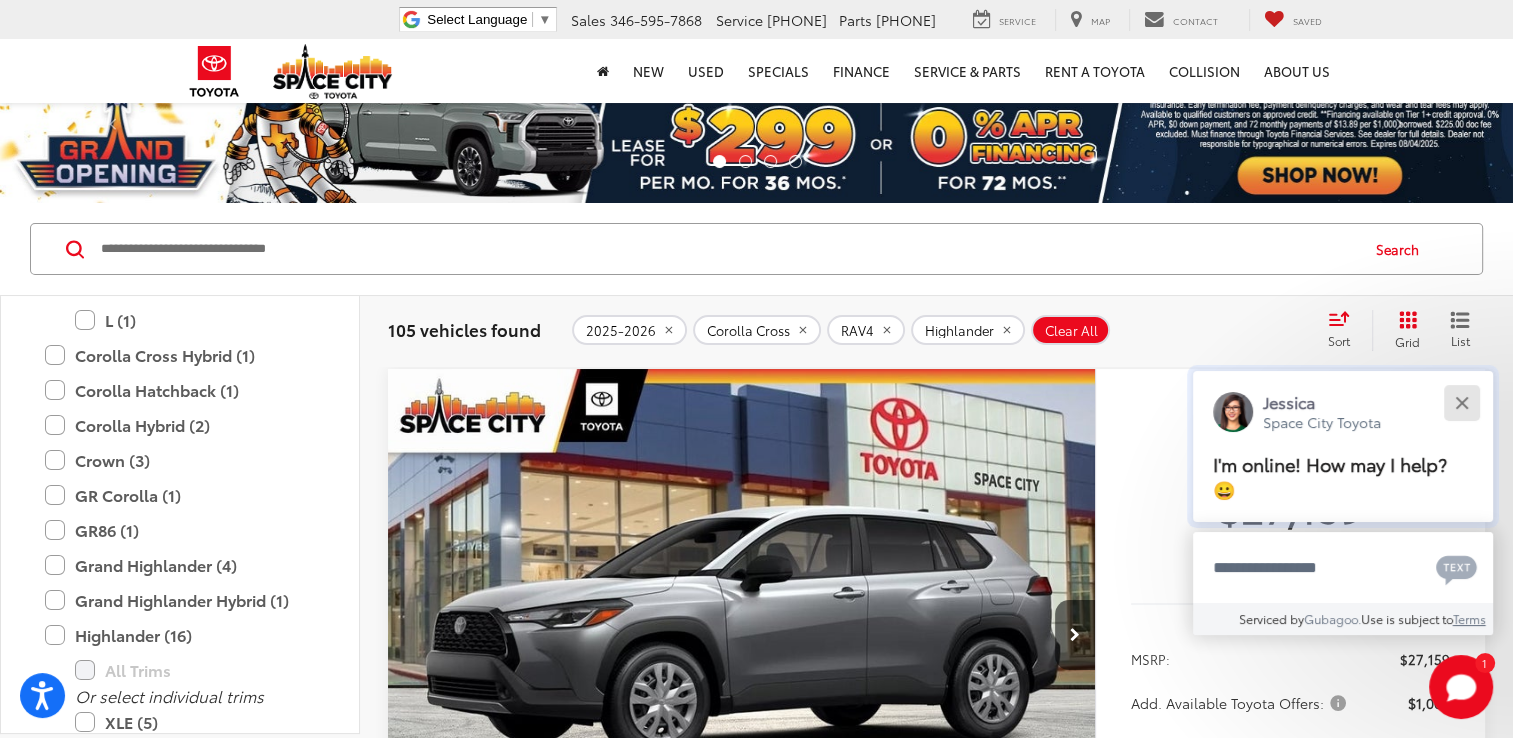 click at bounding box center (1461, 402) 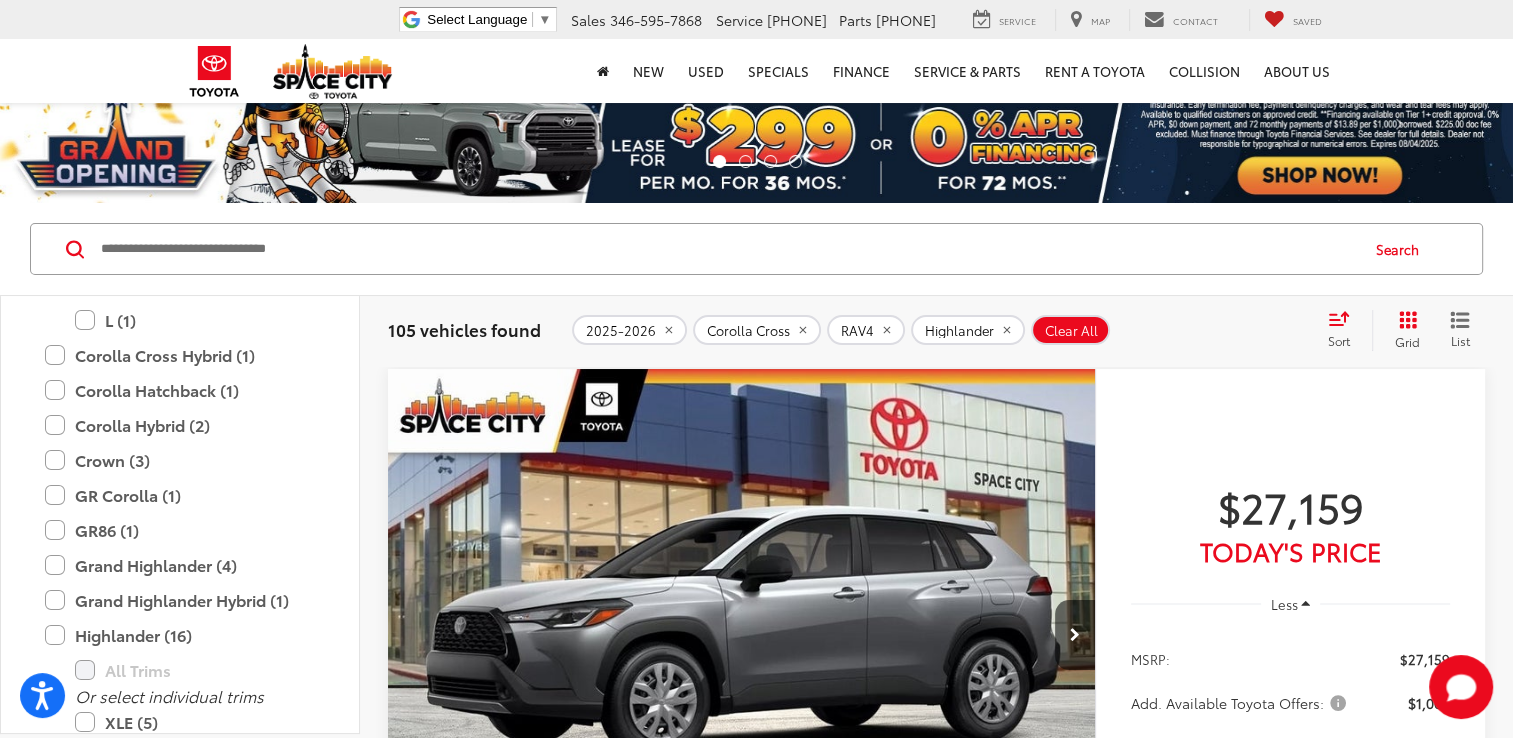 click on "List" at bounding box center (1460, 330) 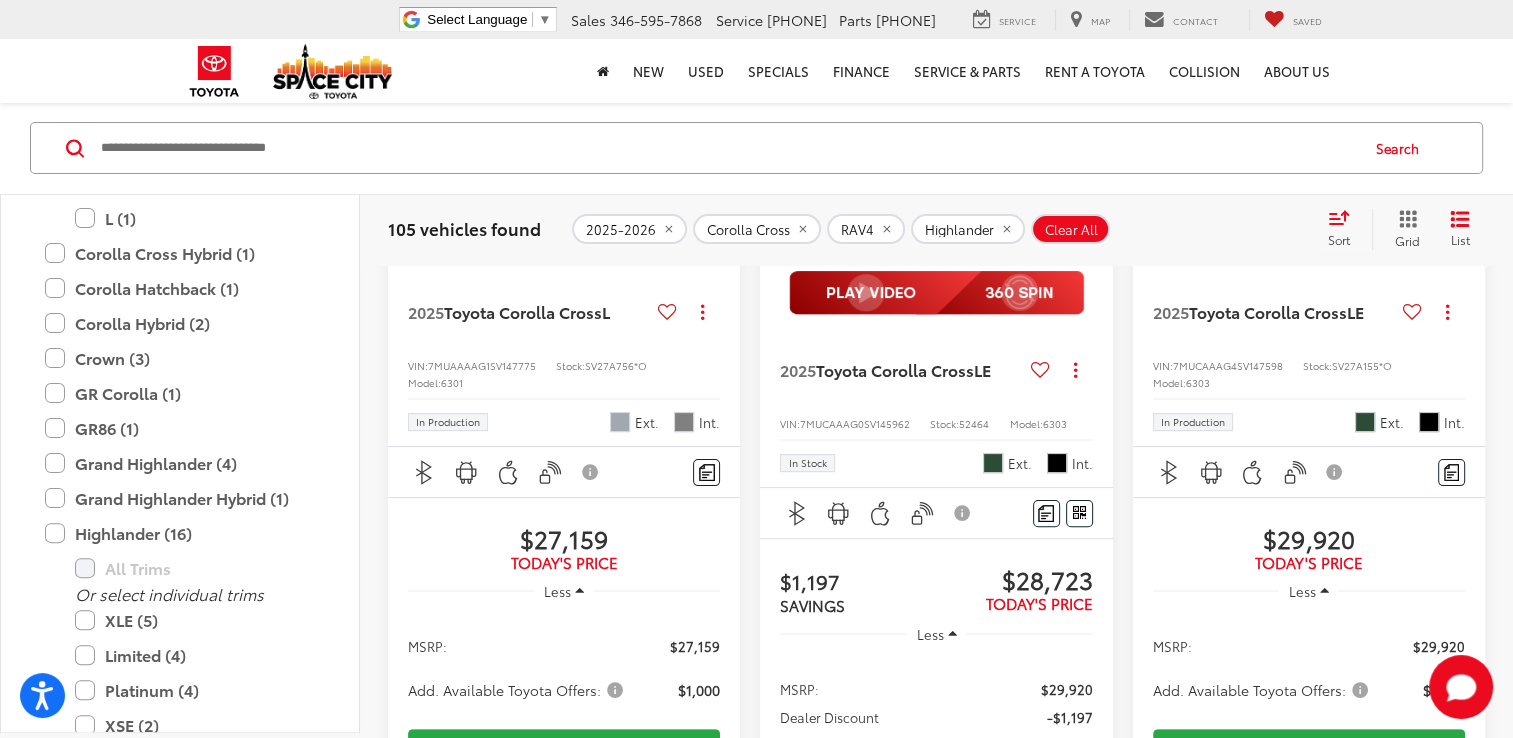 scroll, scrollTop: 407, scrollLeft: 0, axis: vertical 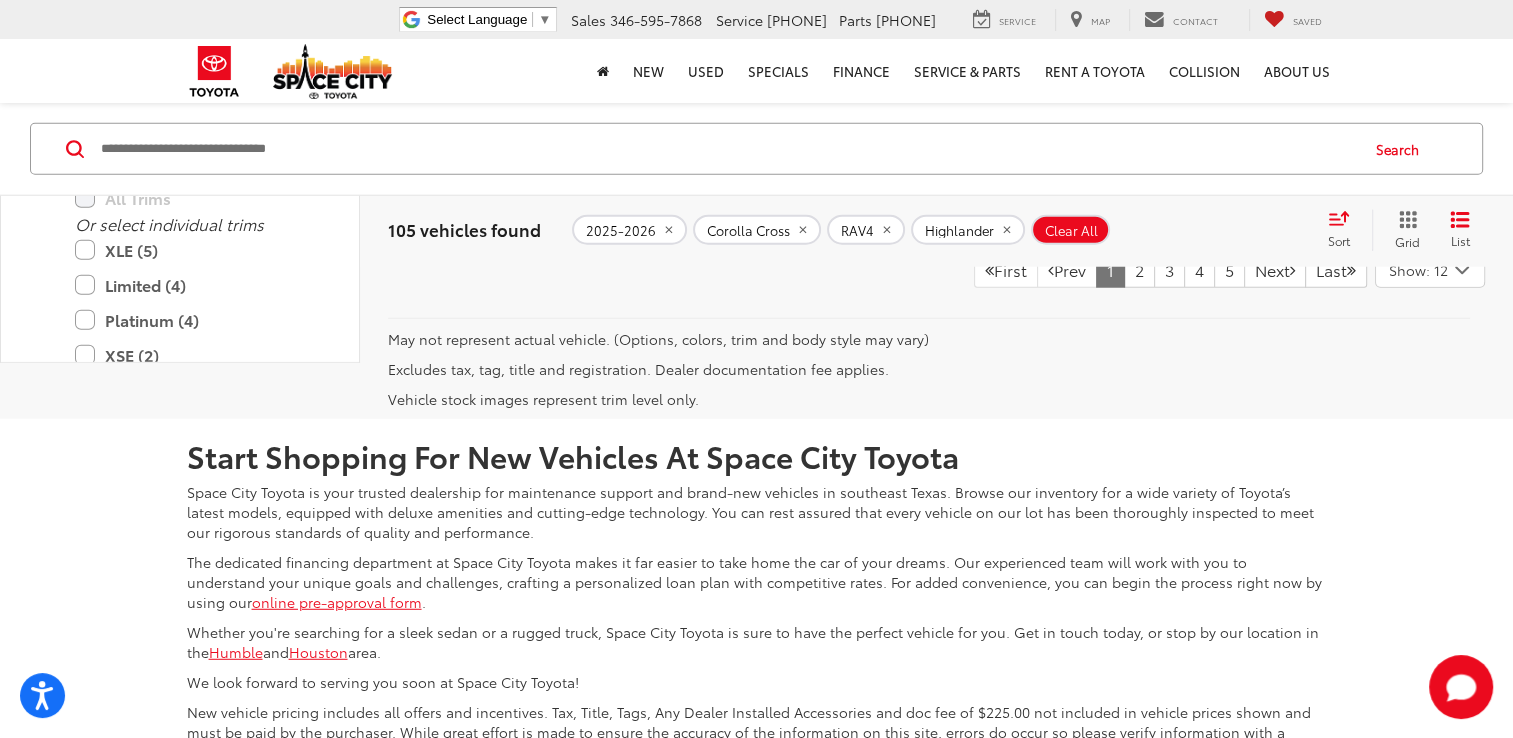 click 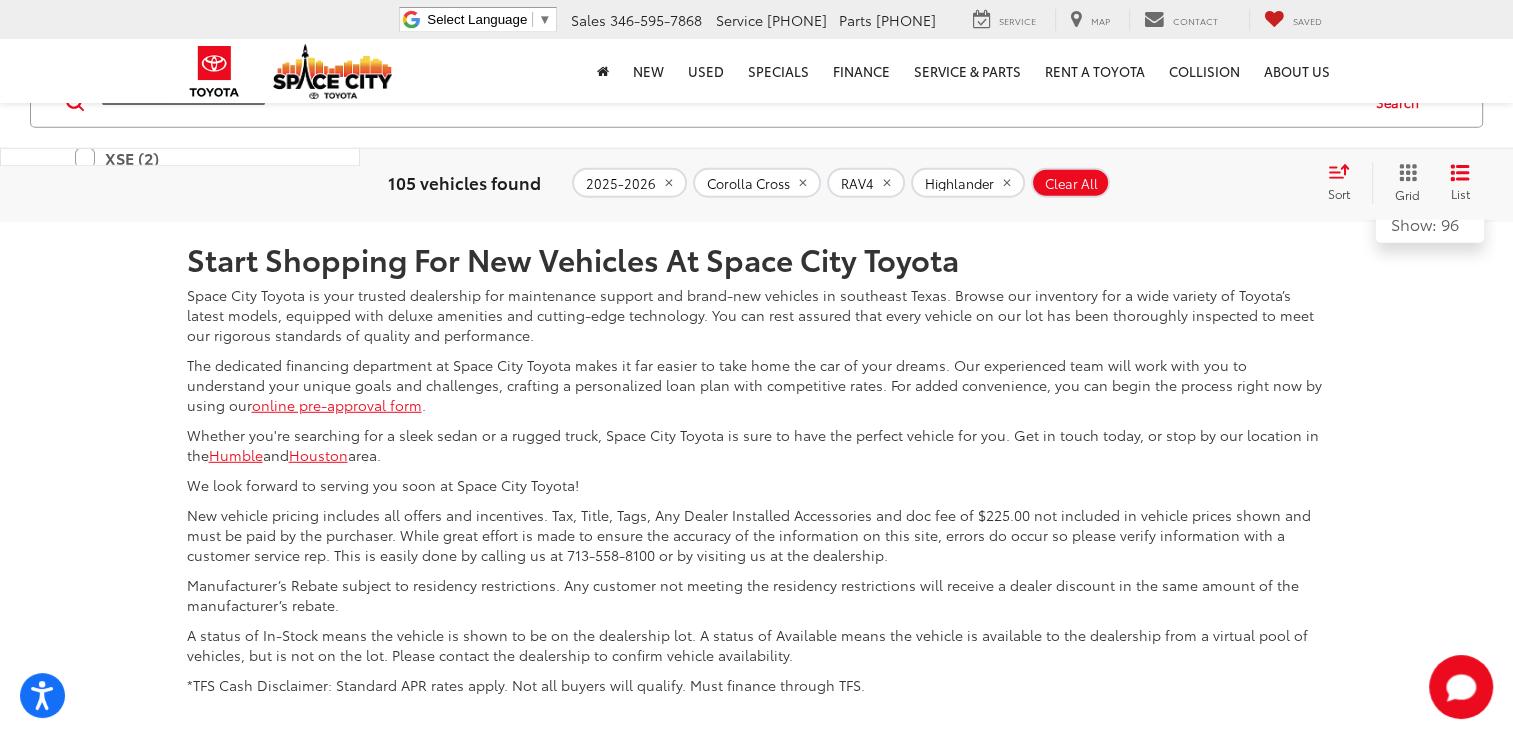 scroll, scrollTop: 5434, scrollLeft: 0, axis: vertical 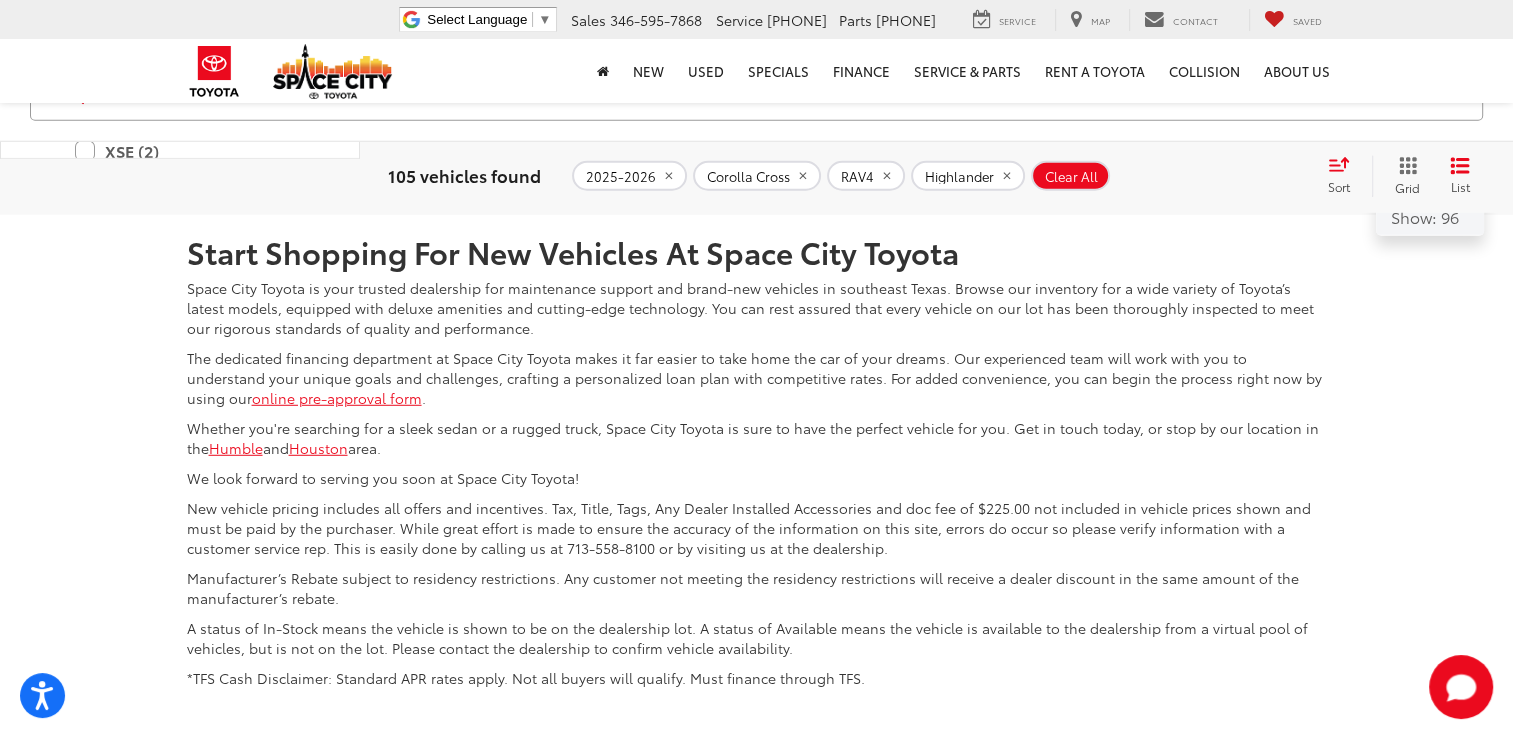 click on "Show: 96" 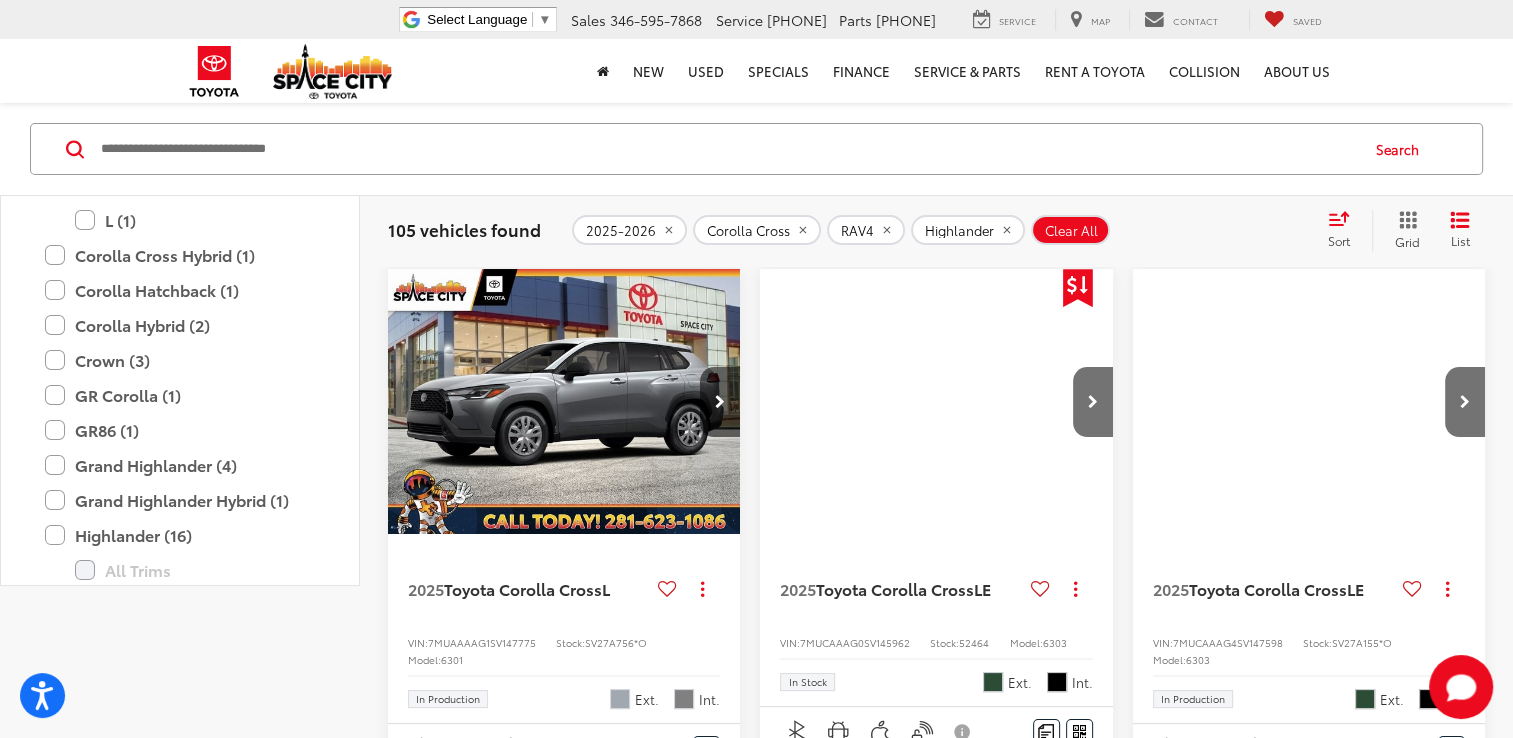scroll, scrollTop: 0, scrollLeft: 0, axis: both 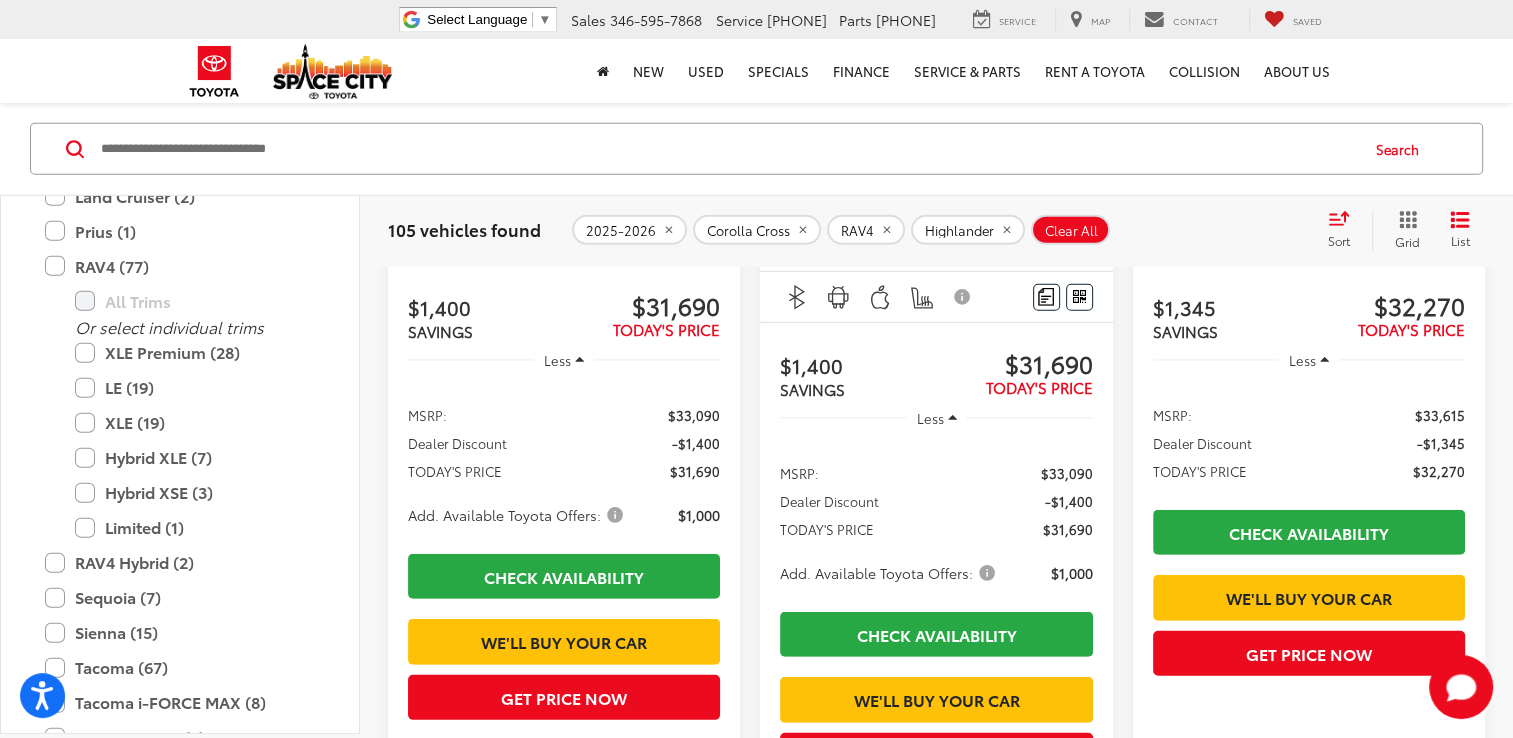 click at bounding box center (936, -91) 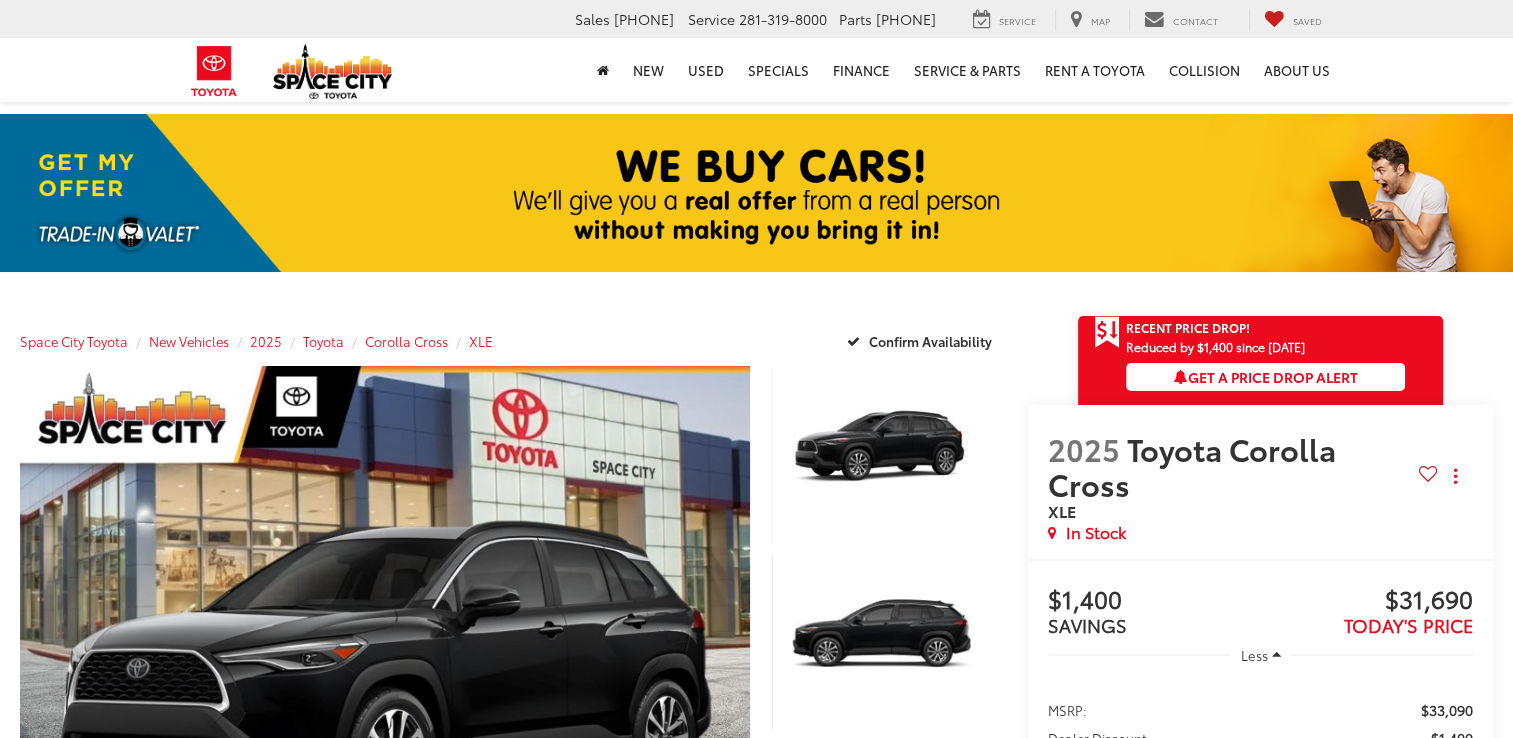scroll, scrollTop: 200, scrollLeft: 0, axis: vertical 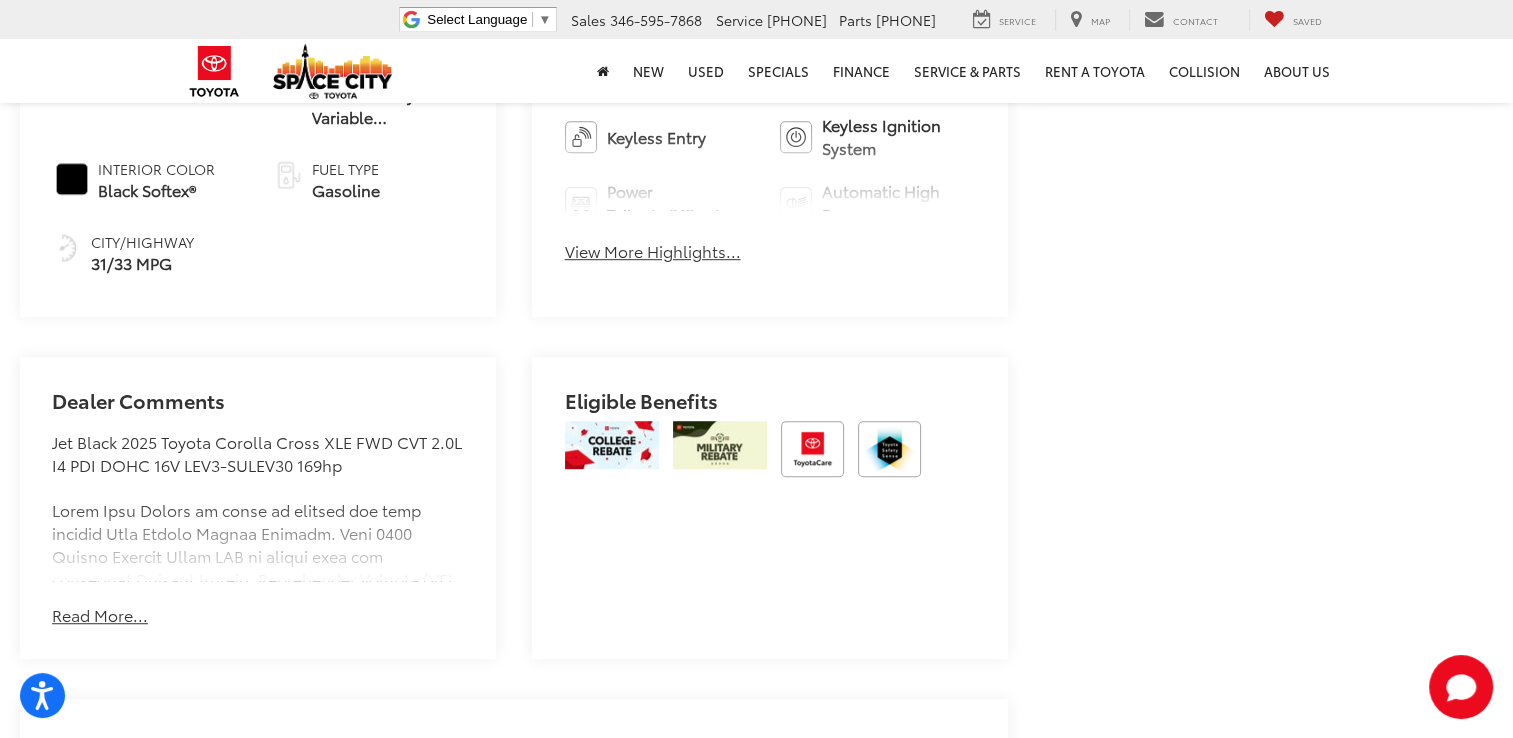 click on "View More Highlights..." at bounding box center [653, 251] 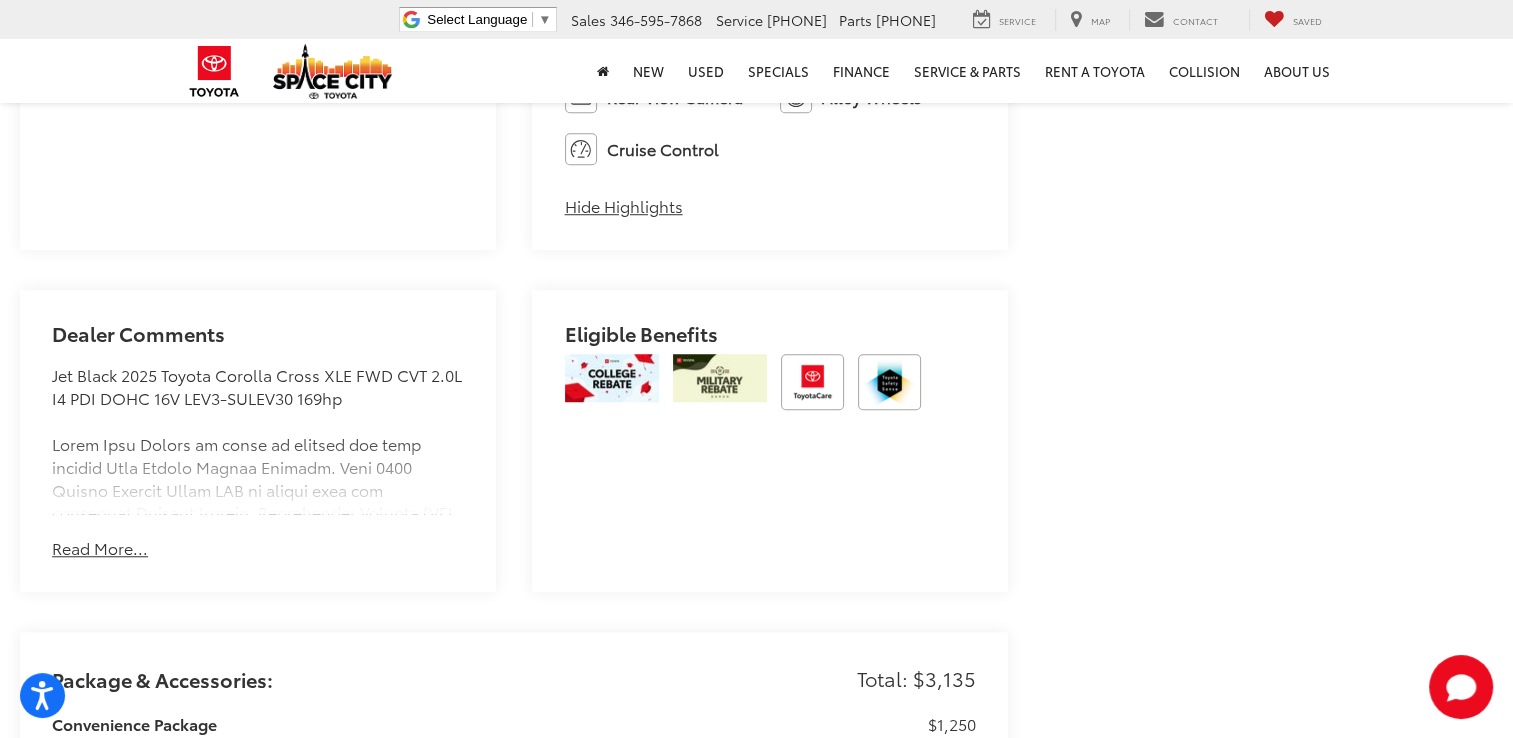 scroll, scrollTop: 1600, scrollLeft: 0, axis: vertical 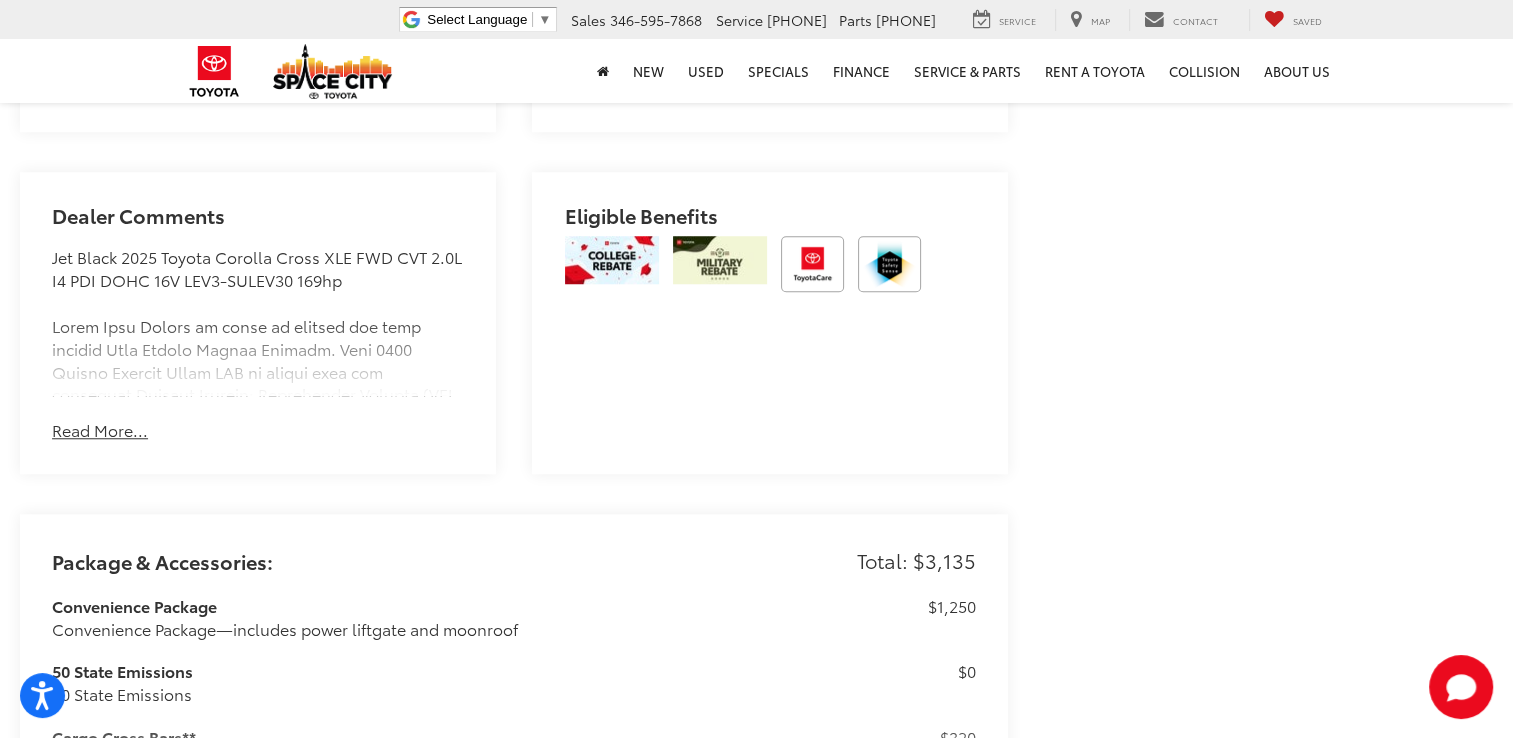 click on "Read More..." at bounding box center (100, 430) 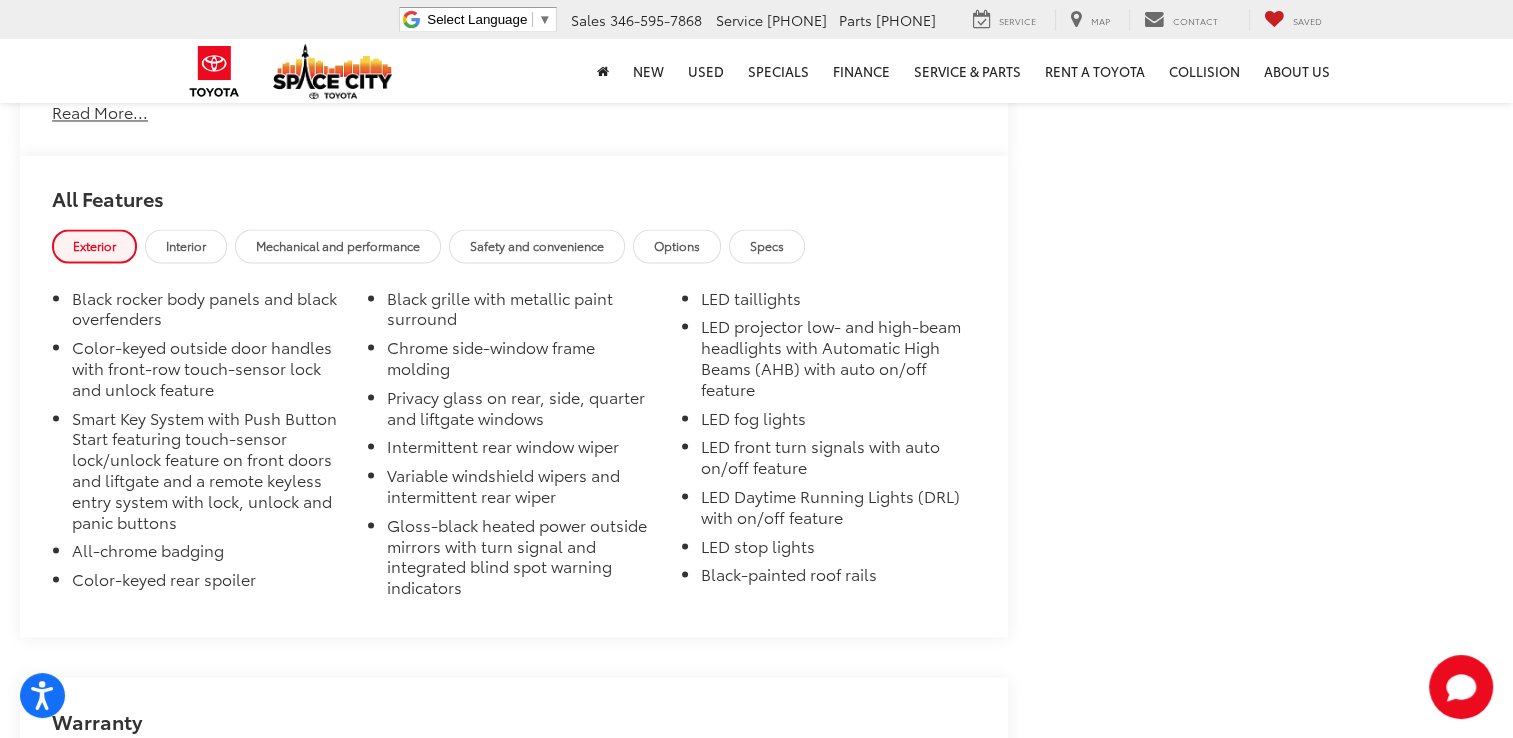 scroll, scrollTop: 3500, scrollLeft: 0, axis: vertical 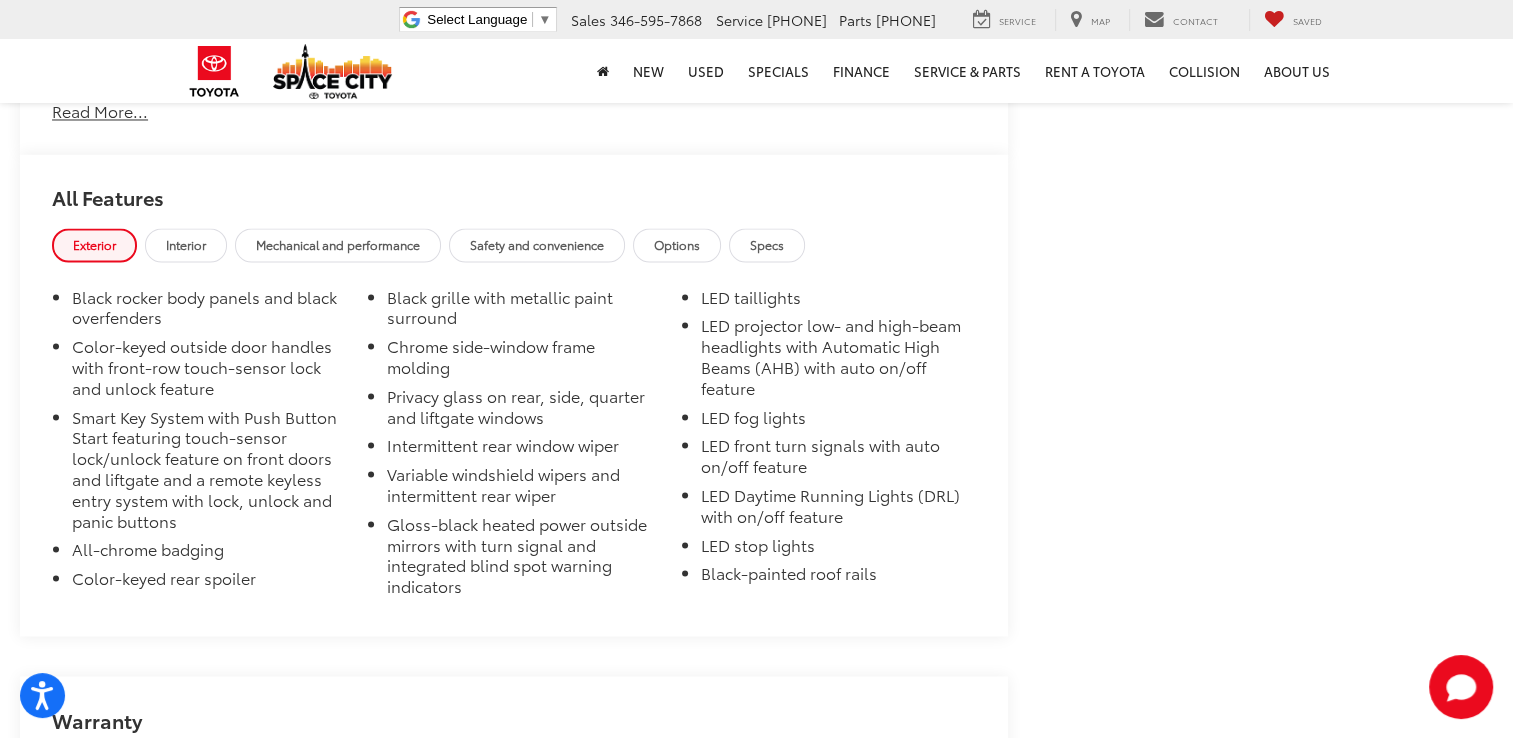 click on "Exterior
Interior
Mechanical and performance
Safety and convenience
Options
Specs" at bounding box center [514, 247] 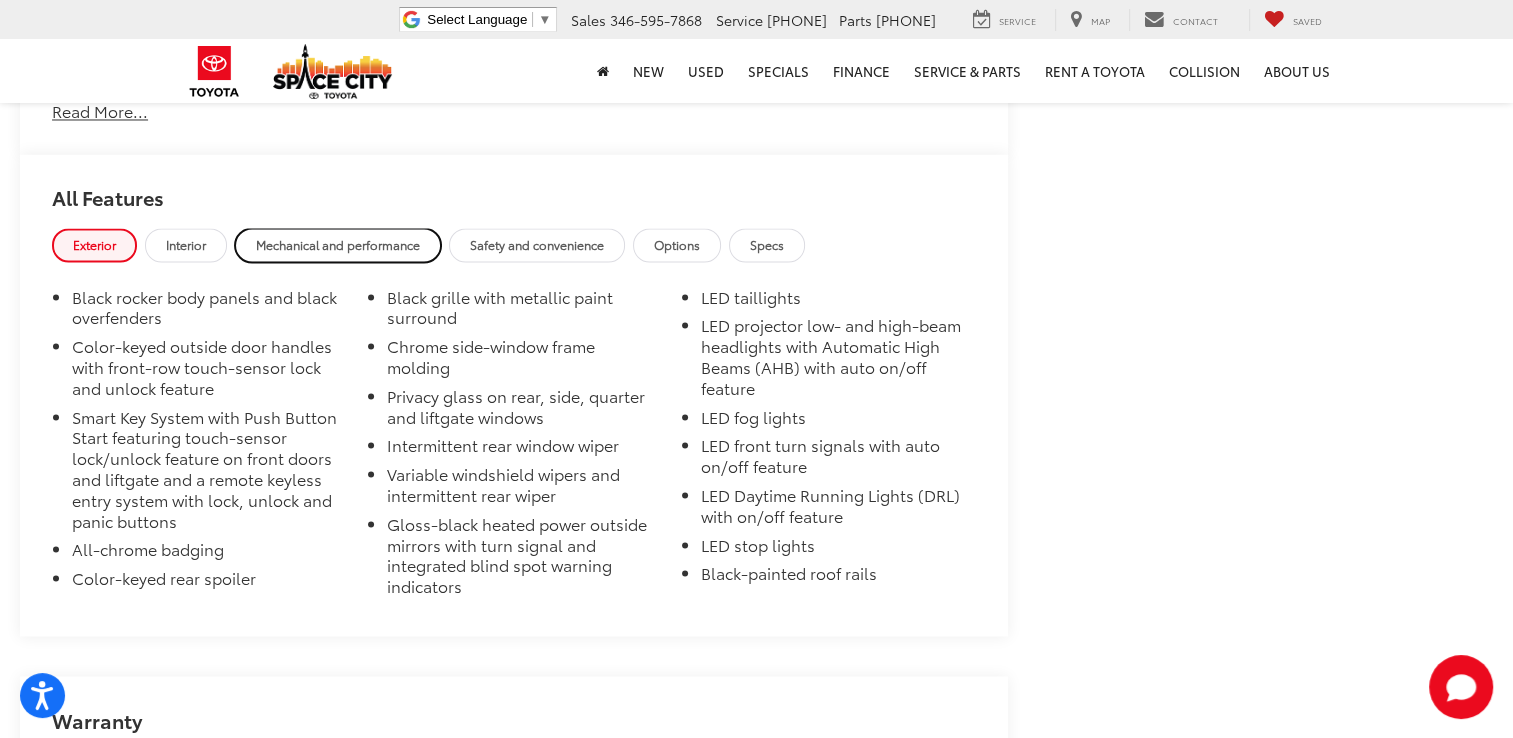 click on "Mechanical and performance" at bounding box center [338, 244] 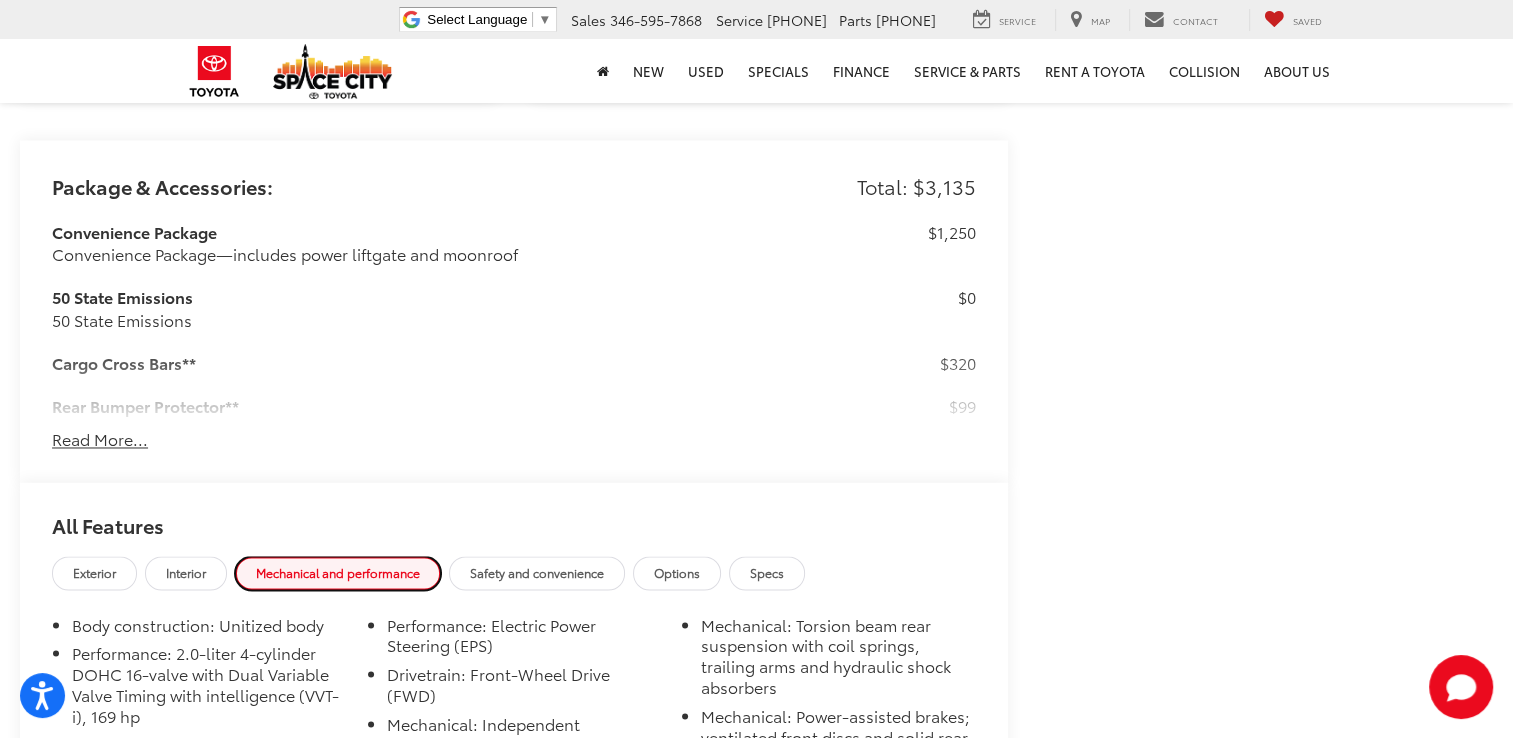 scroll, scrollTop: 3100, scrollLeft: 0, axis: vertical 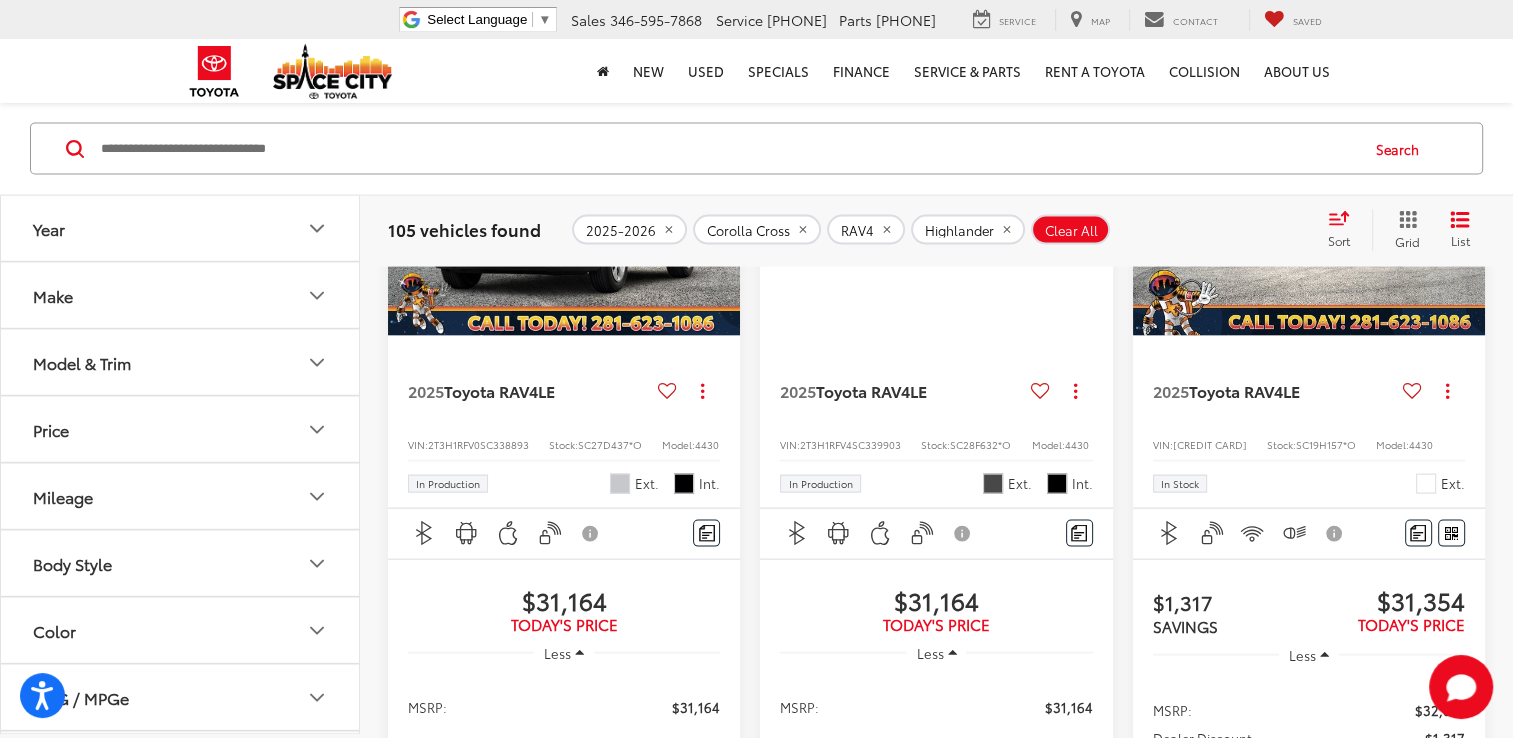 click at bounding box center [936, 204] 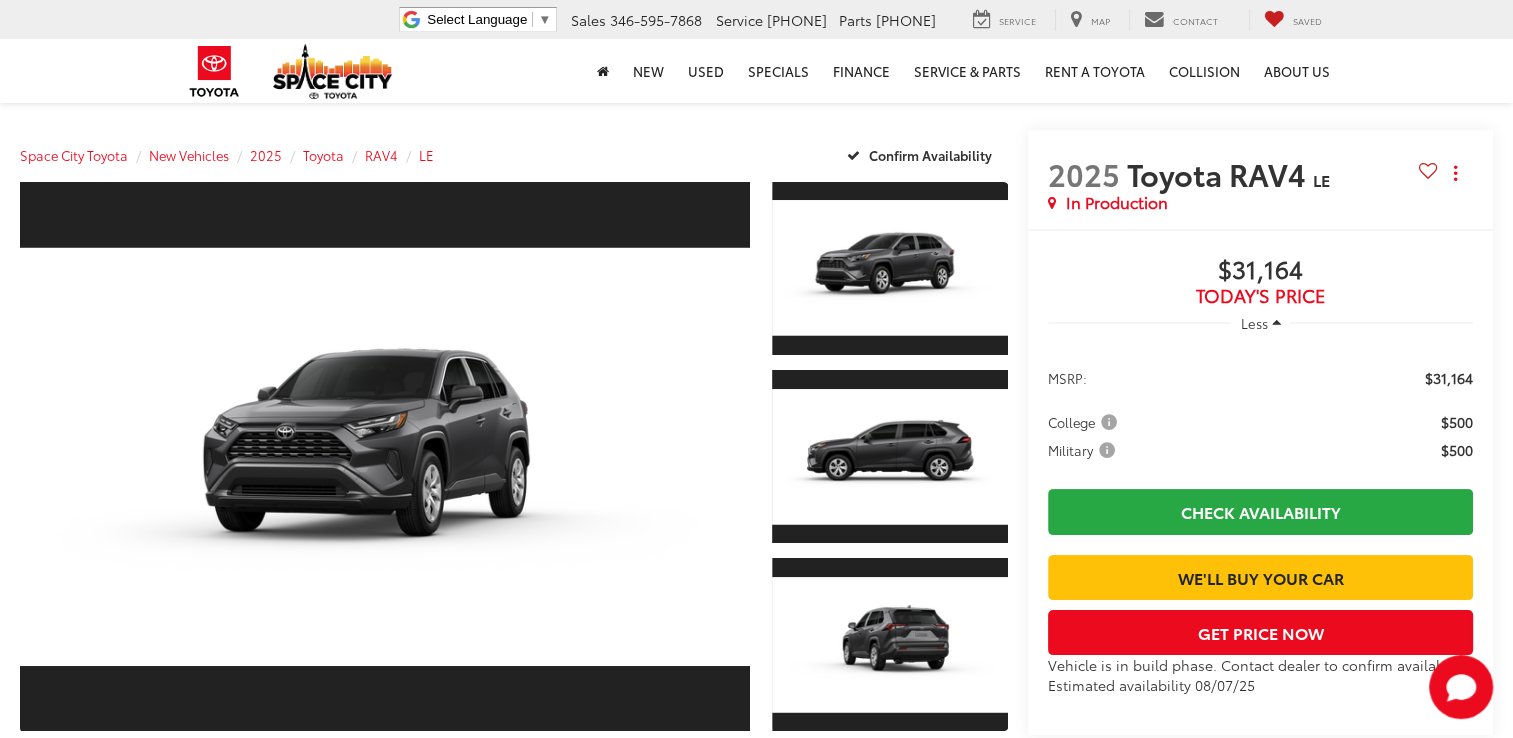 scroll, scrollTop: 300, scrollLeft: 0, axis: vertical 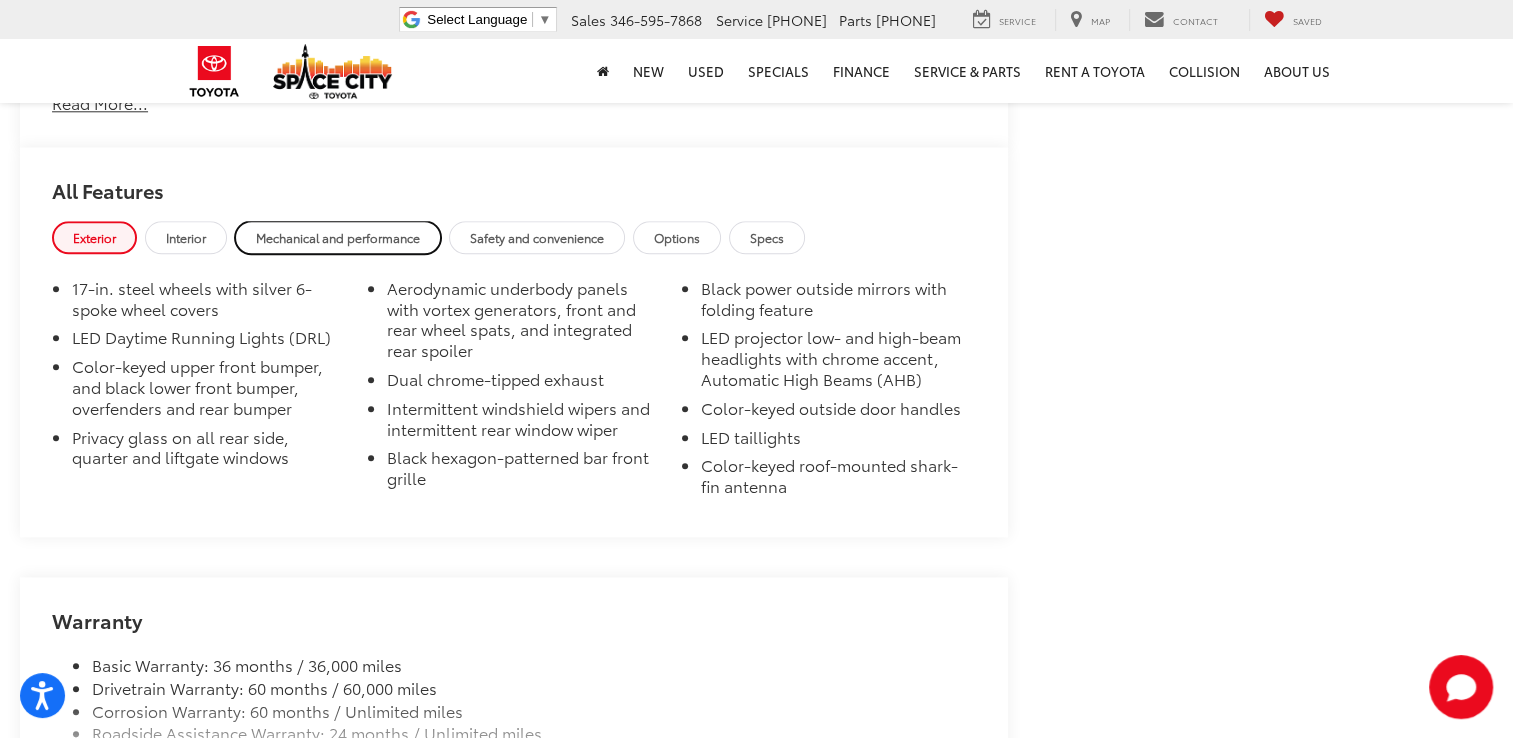 click on "Mechanical and performance" at bounding box center (338, 237) 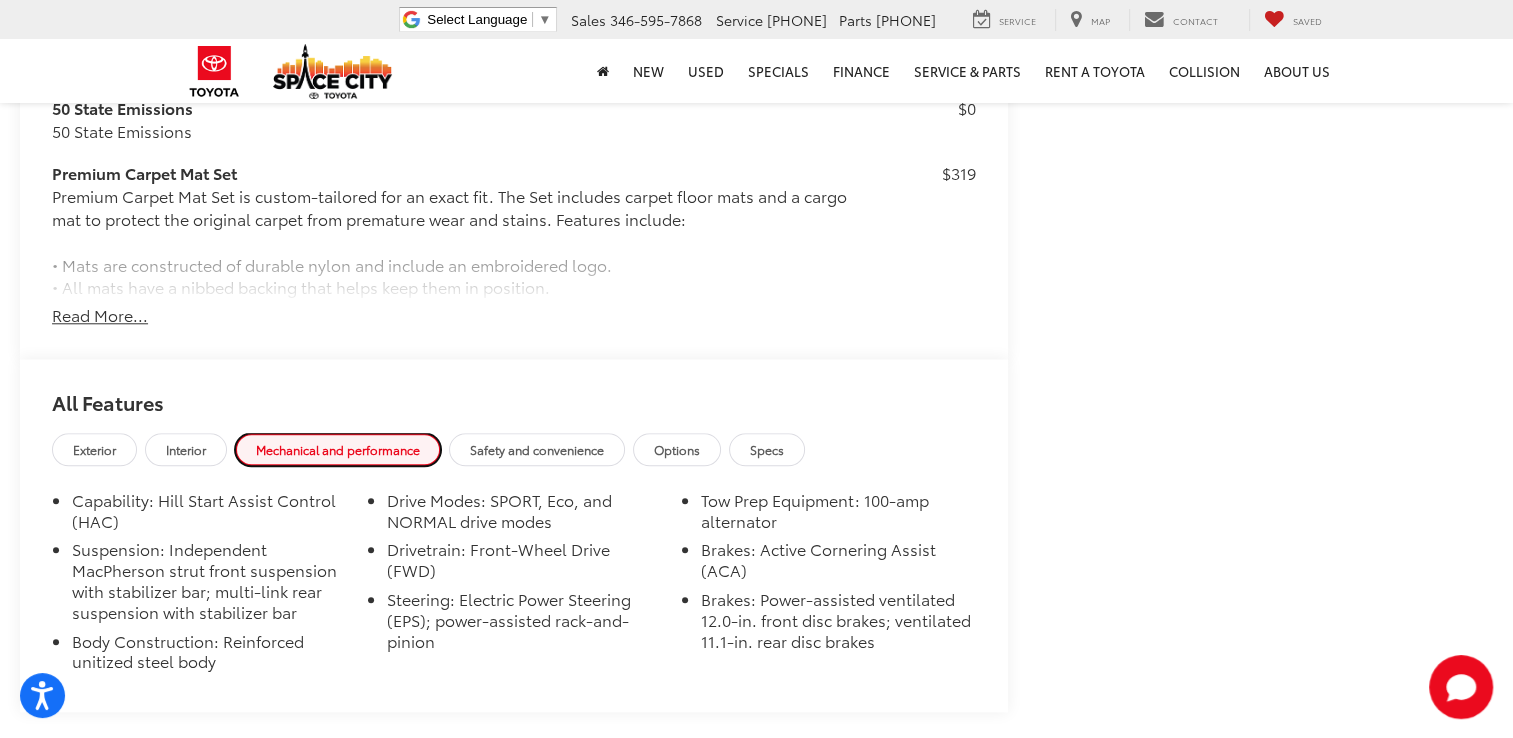 scroll, scrollTop: 1700, scrollLeft: 0, axis: vertical 